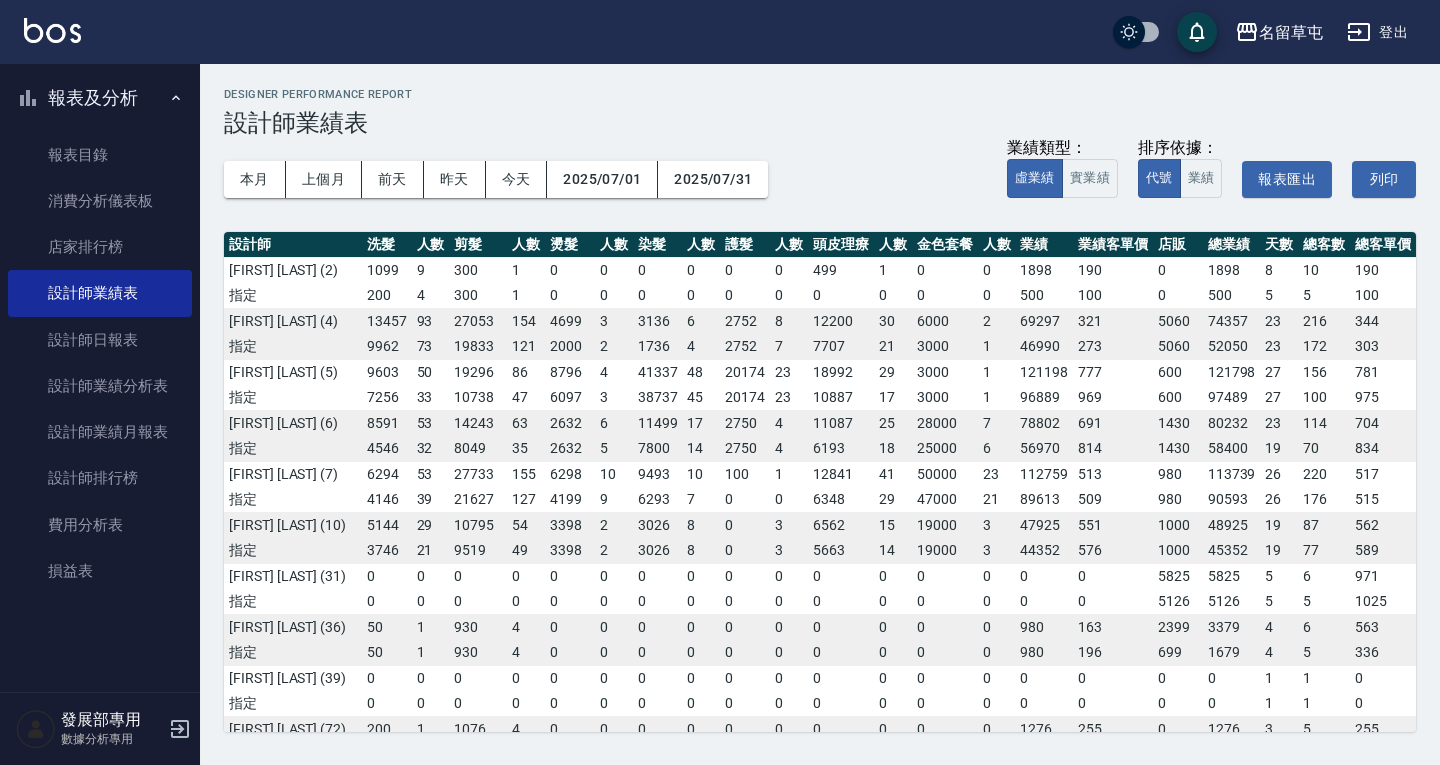 scroll, scrollTop: 0, scrollLeft: 0, axis: both 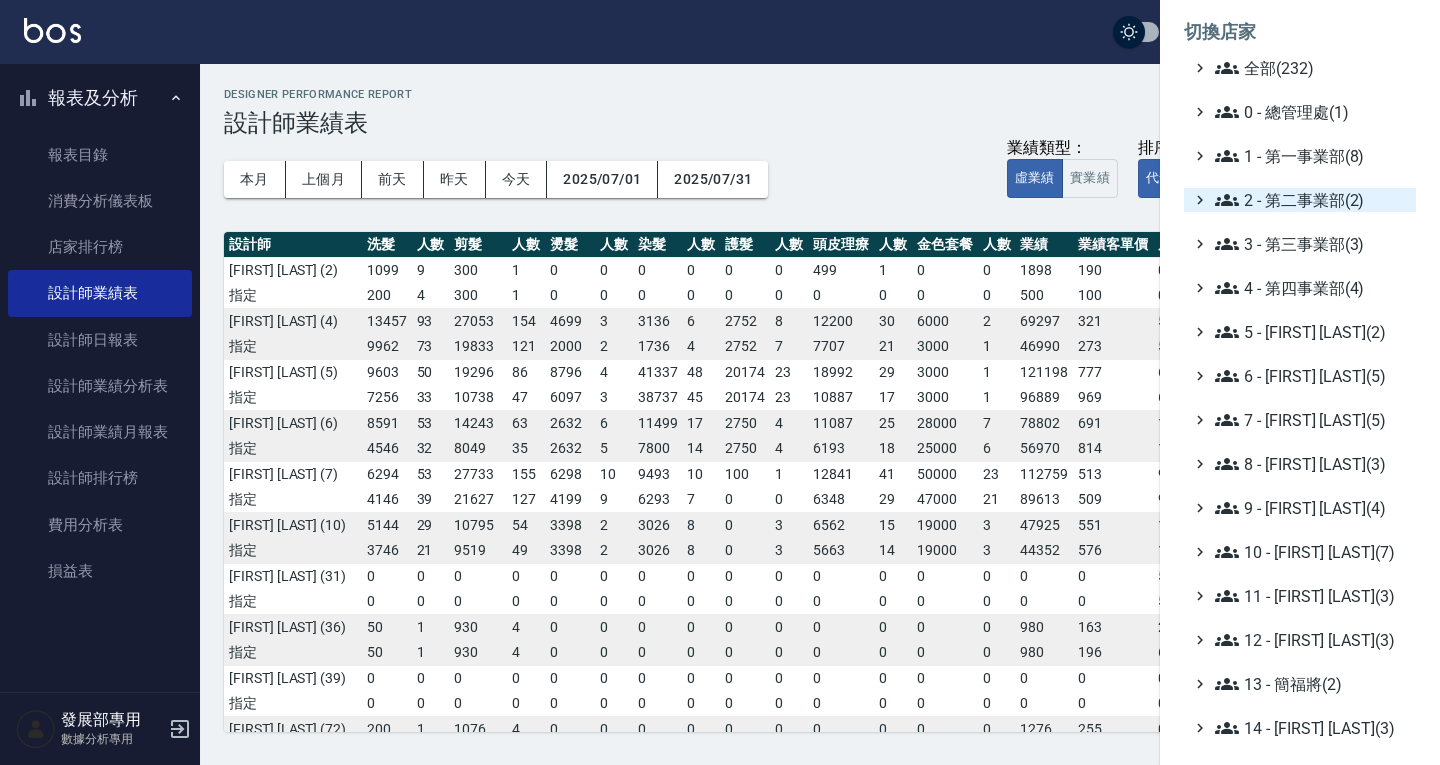 click on "2 - 第二事業部(2)" at bounding box center (1311, 200) 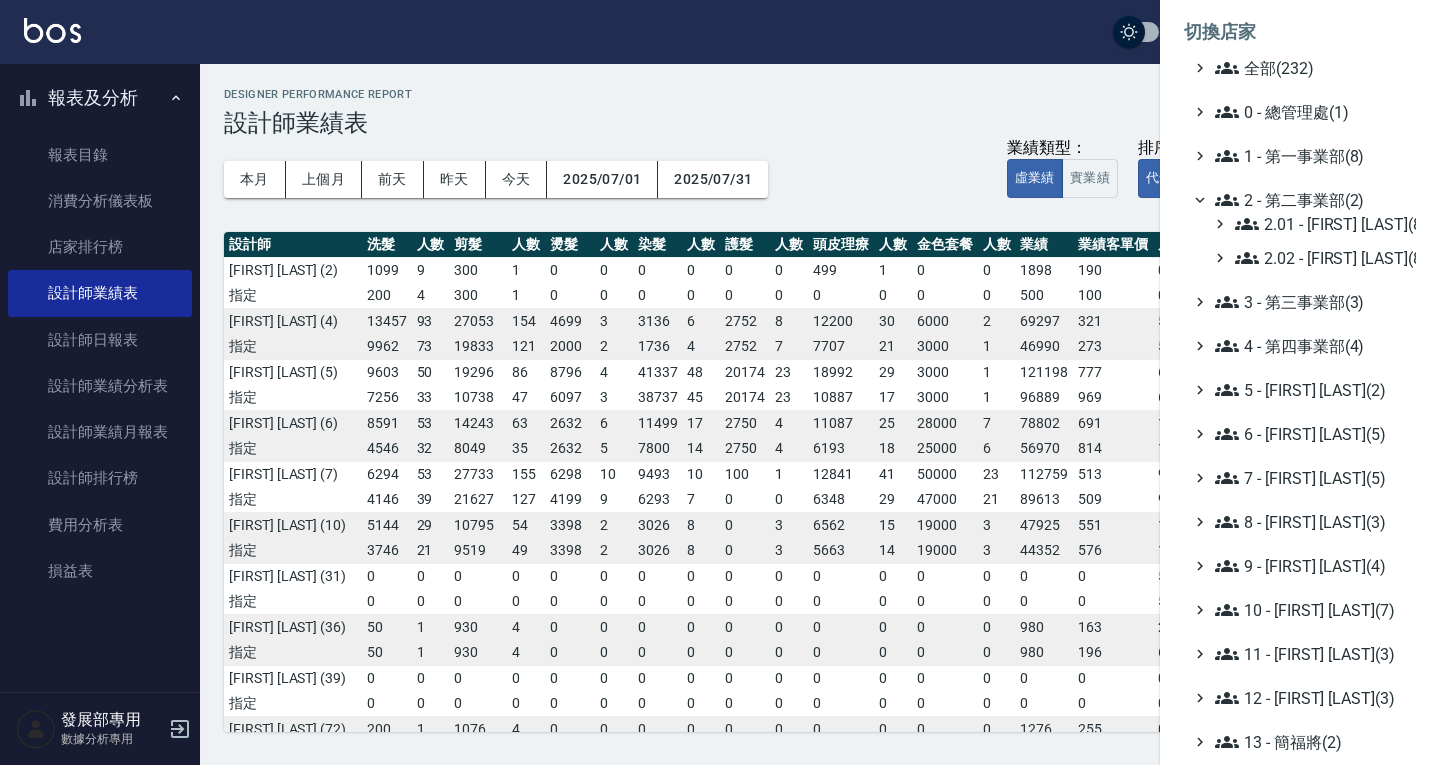 click on "2 - 第二事業部(2)" at bounding box center (1311, 200) 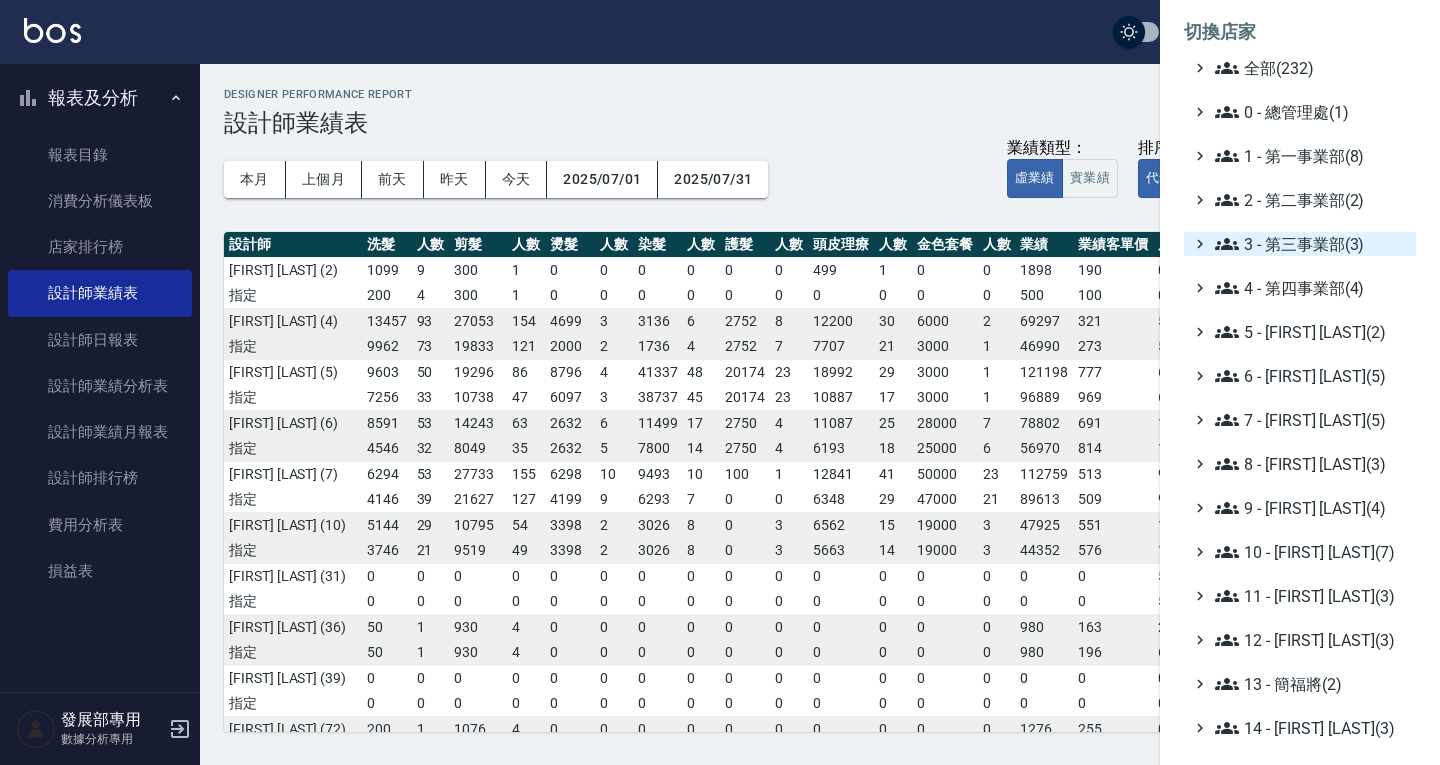 click on "3 - 第三事業部(3)" at bounding box center [1311, 244] 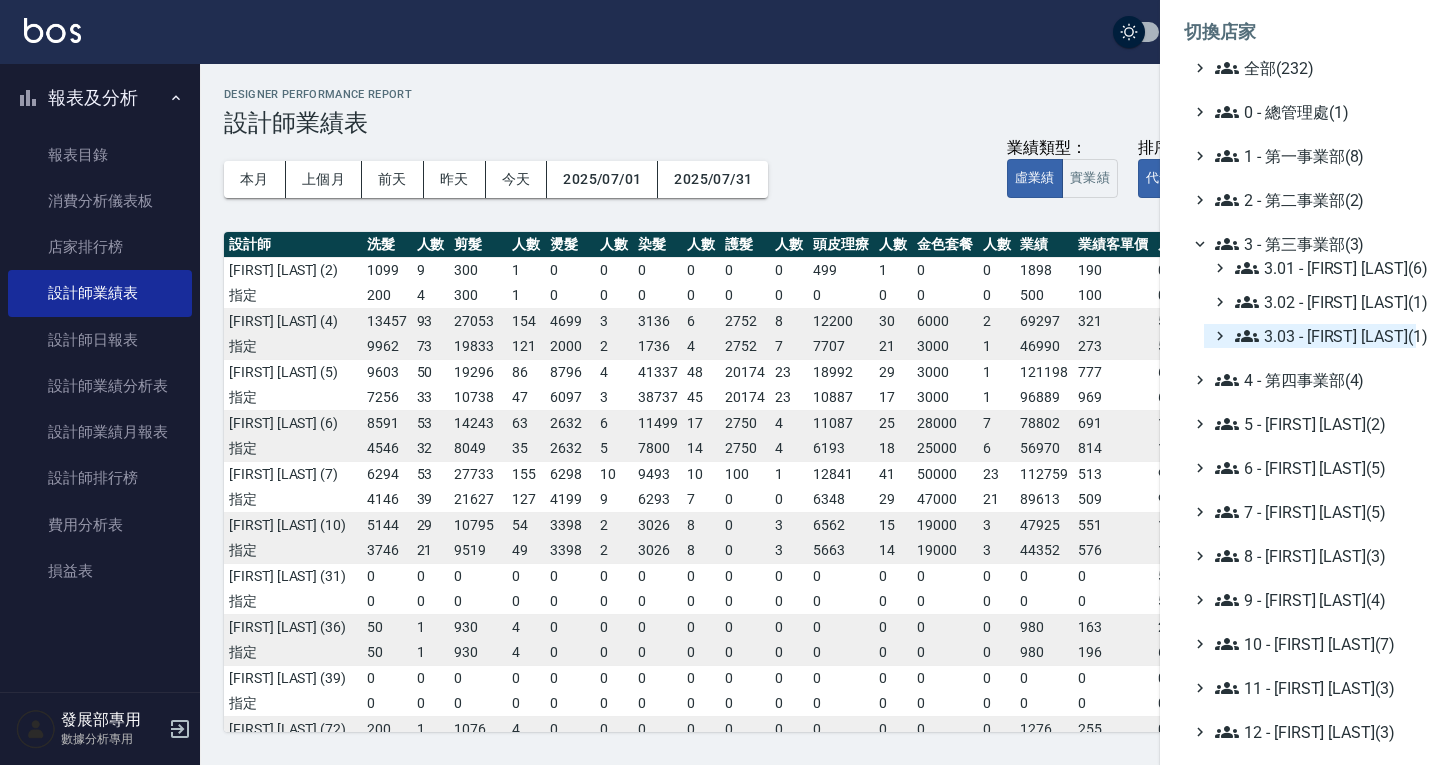 click on "3.03 - [FIRST] [LAST](1)" at bounding box center [1321, 336] 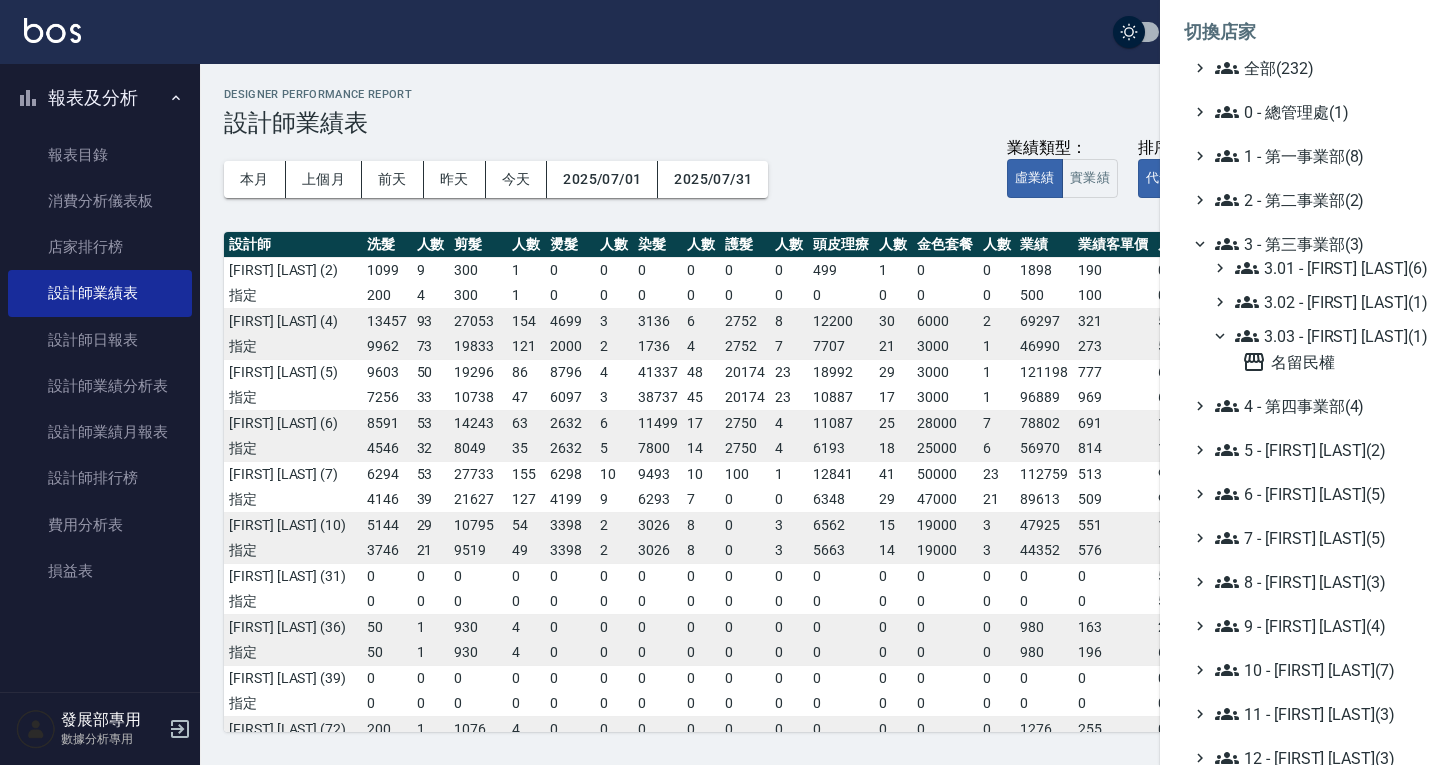 click on "名留民權" at bounding box center [1325, 361] 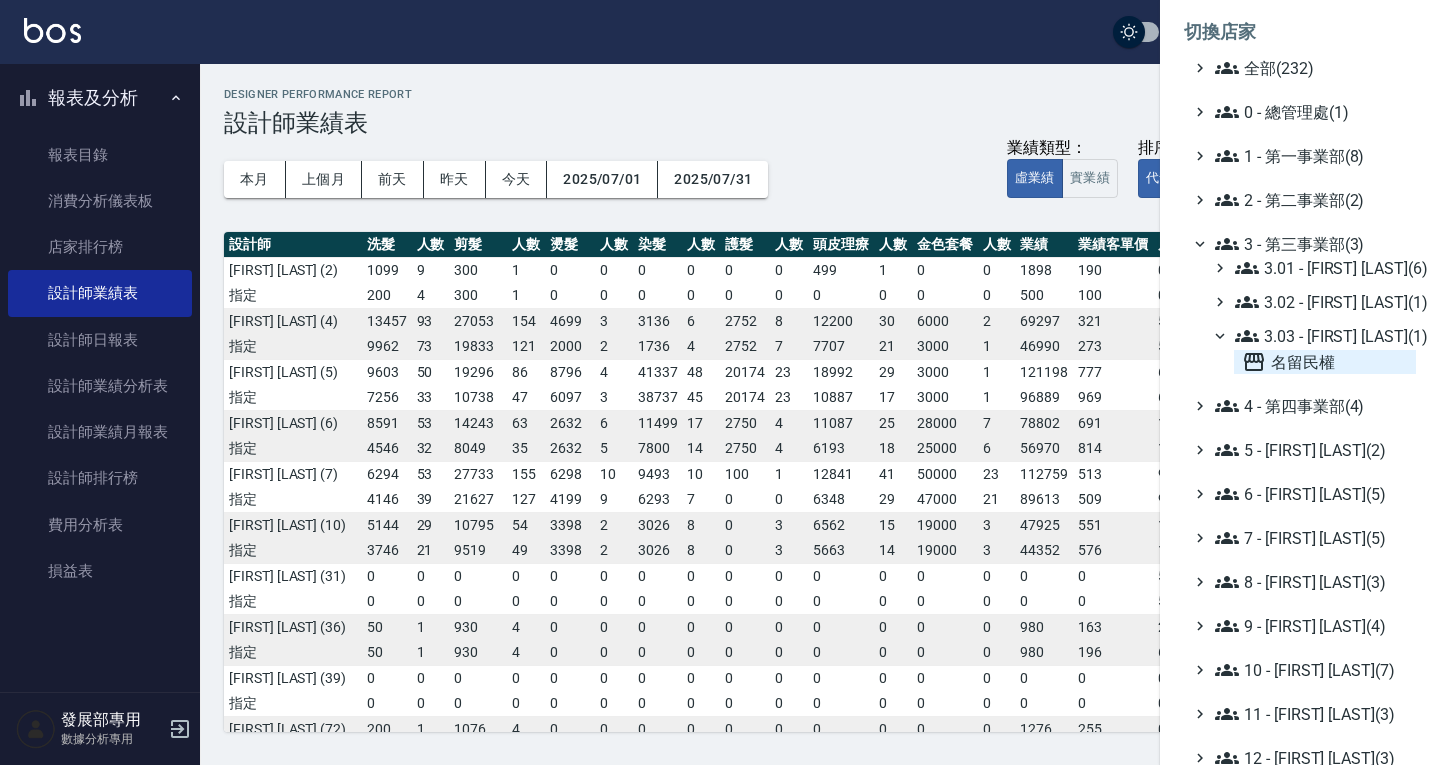 click on "名留民權" at bounding box center (1325, 362) 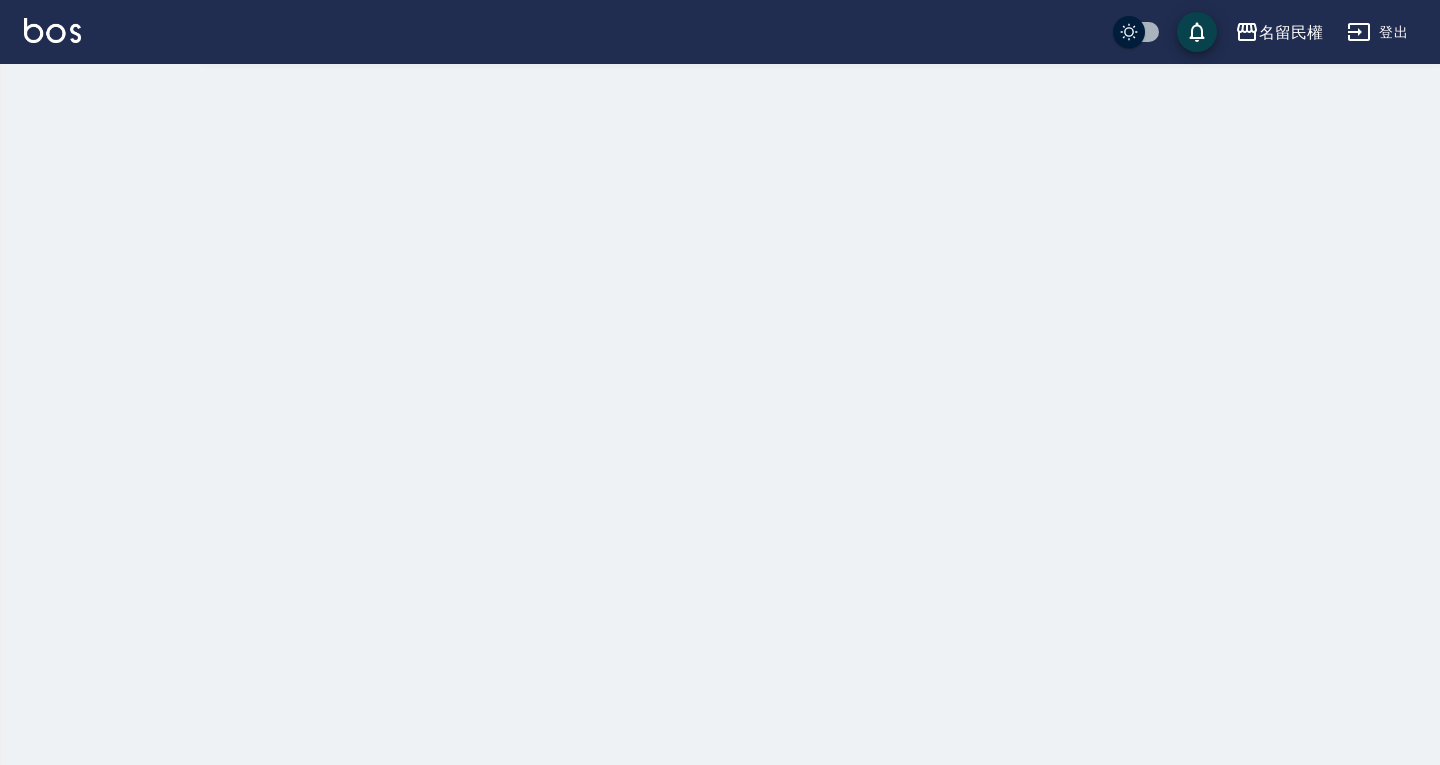 scroll, scrollTop: 0, scrollLeft: 0, axis: both 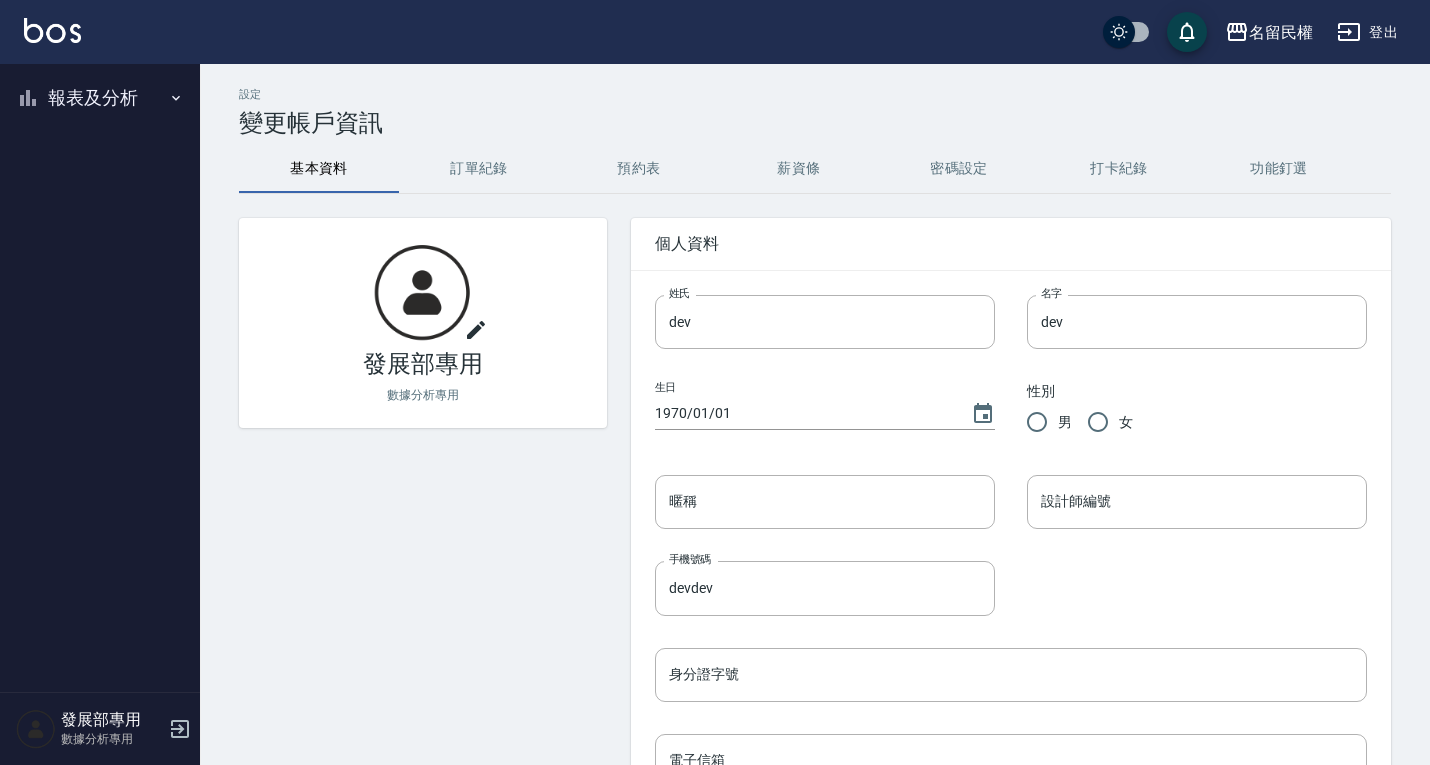click on "報表及分析" at bounding box center [100, 98] 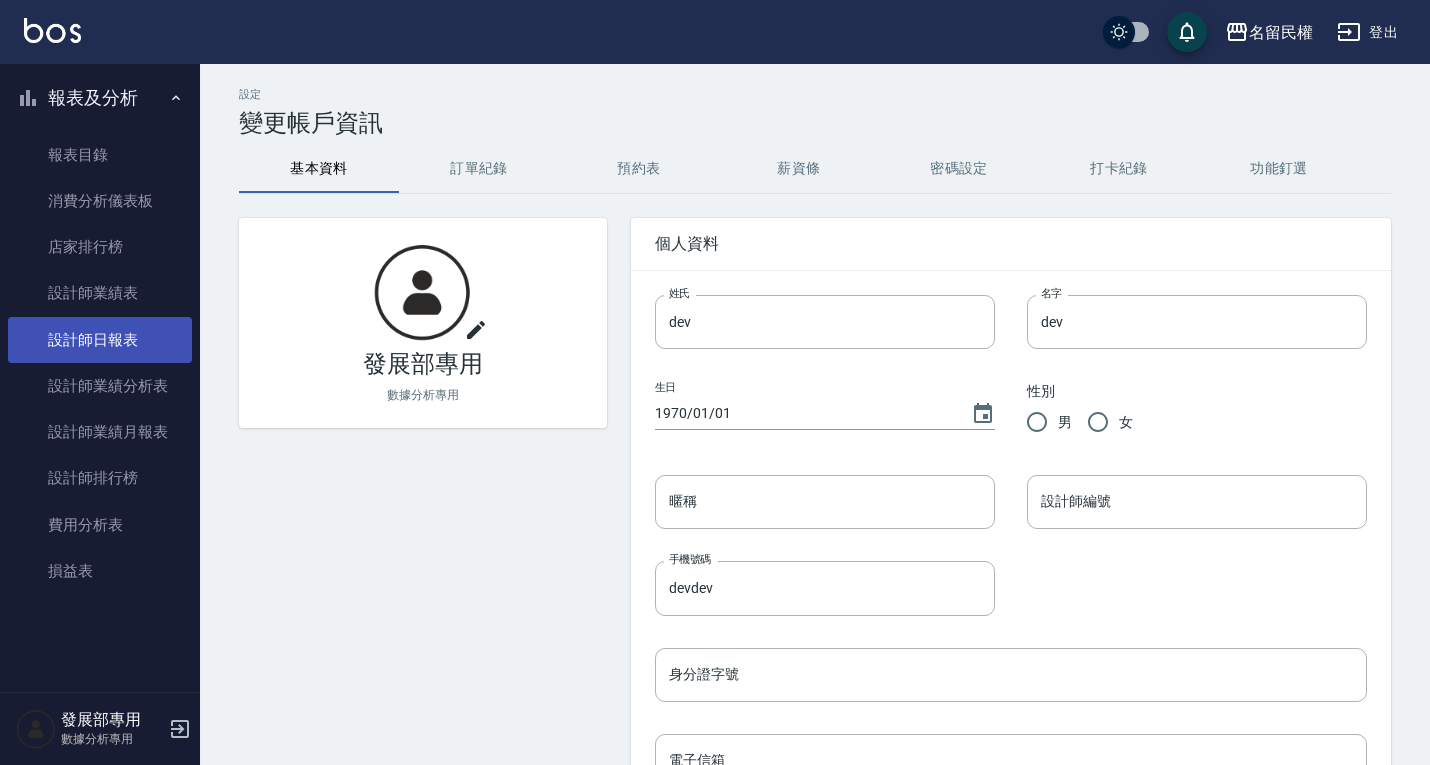 click on "設計師日報表" at bounding box center (100, 340) 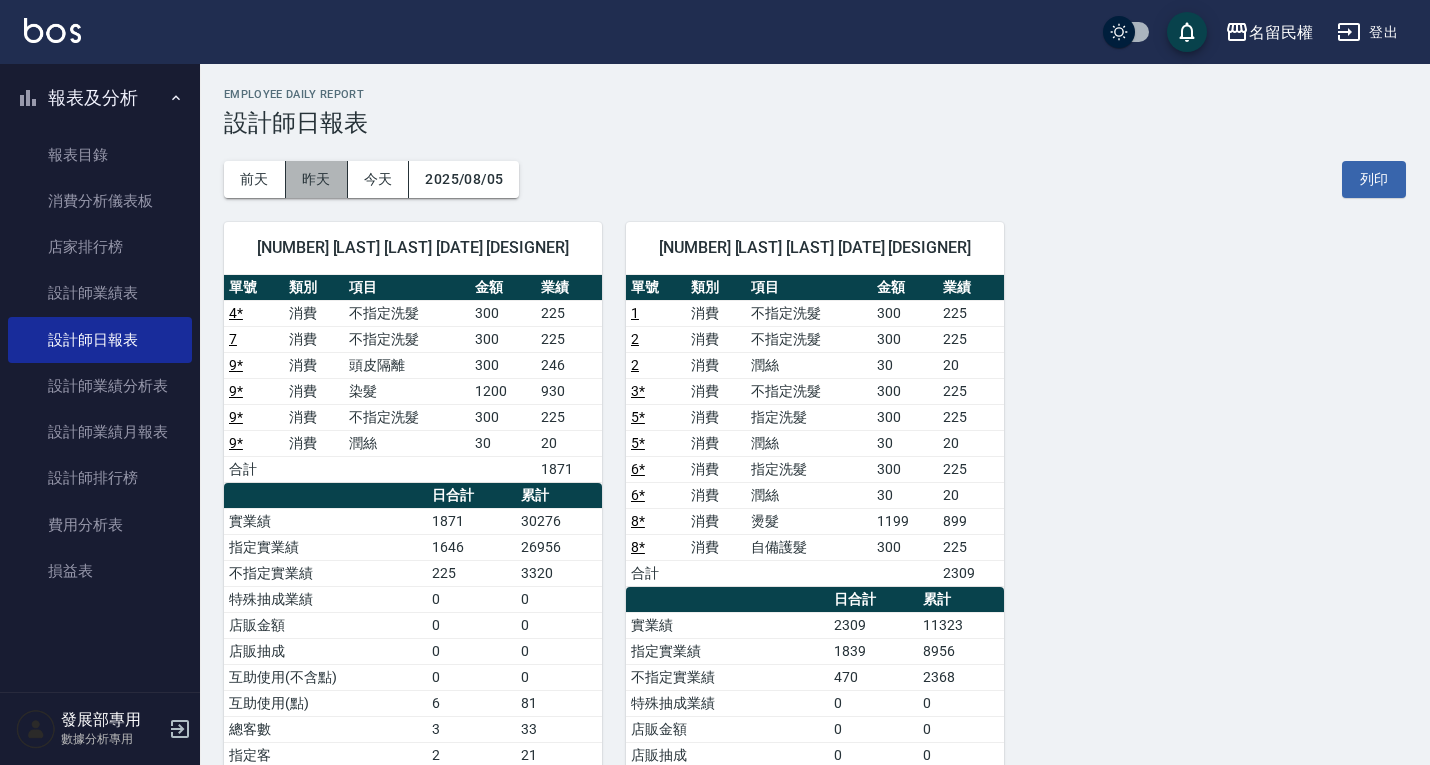 click on "昨天" at bounding box center (317, 179) 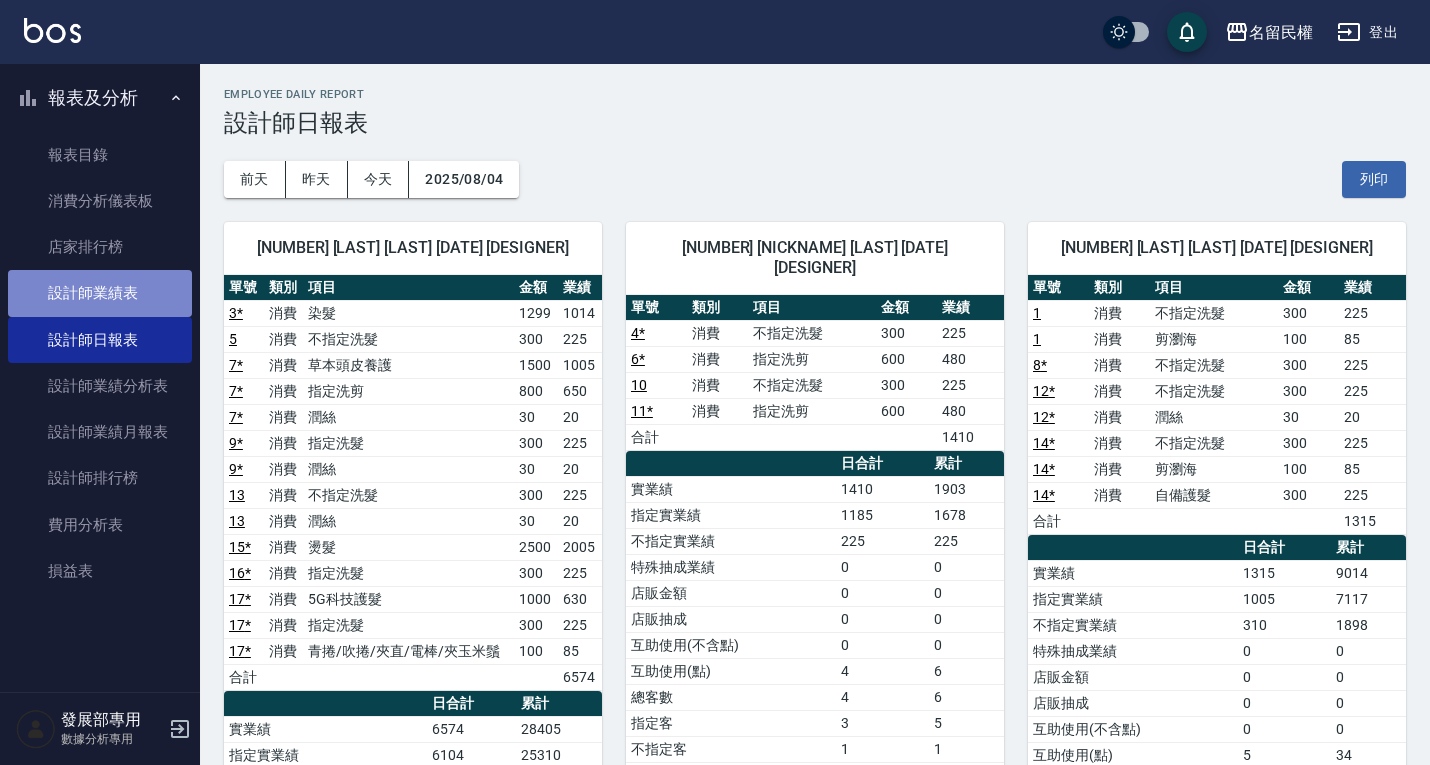 click on "設計師業績表" at bounding box center (100, 293) 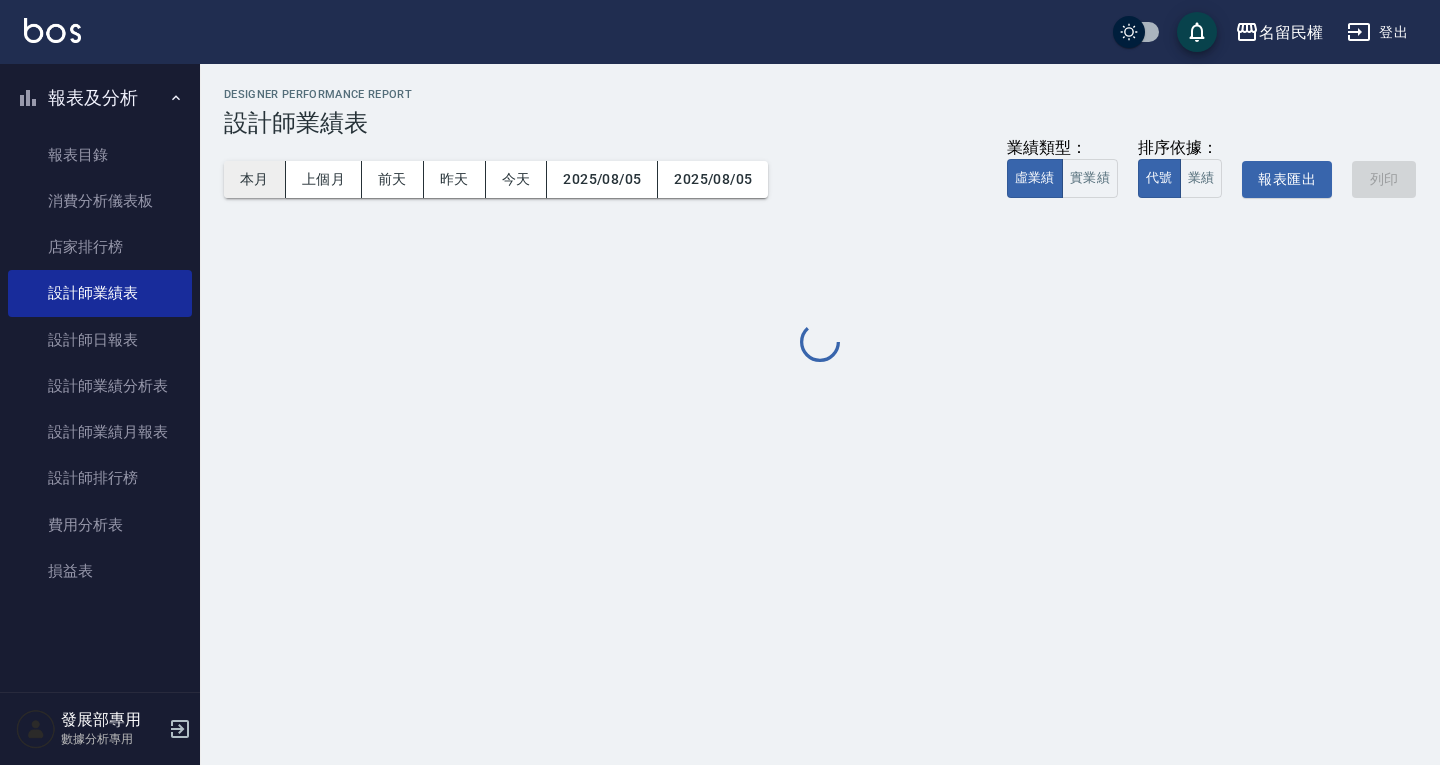 click on "本月" at bounding box center (255, 179) 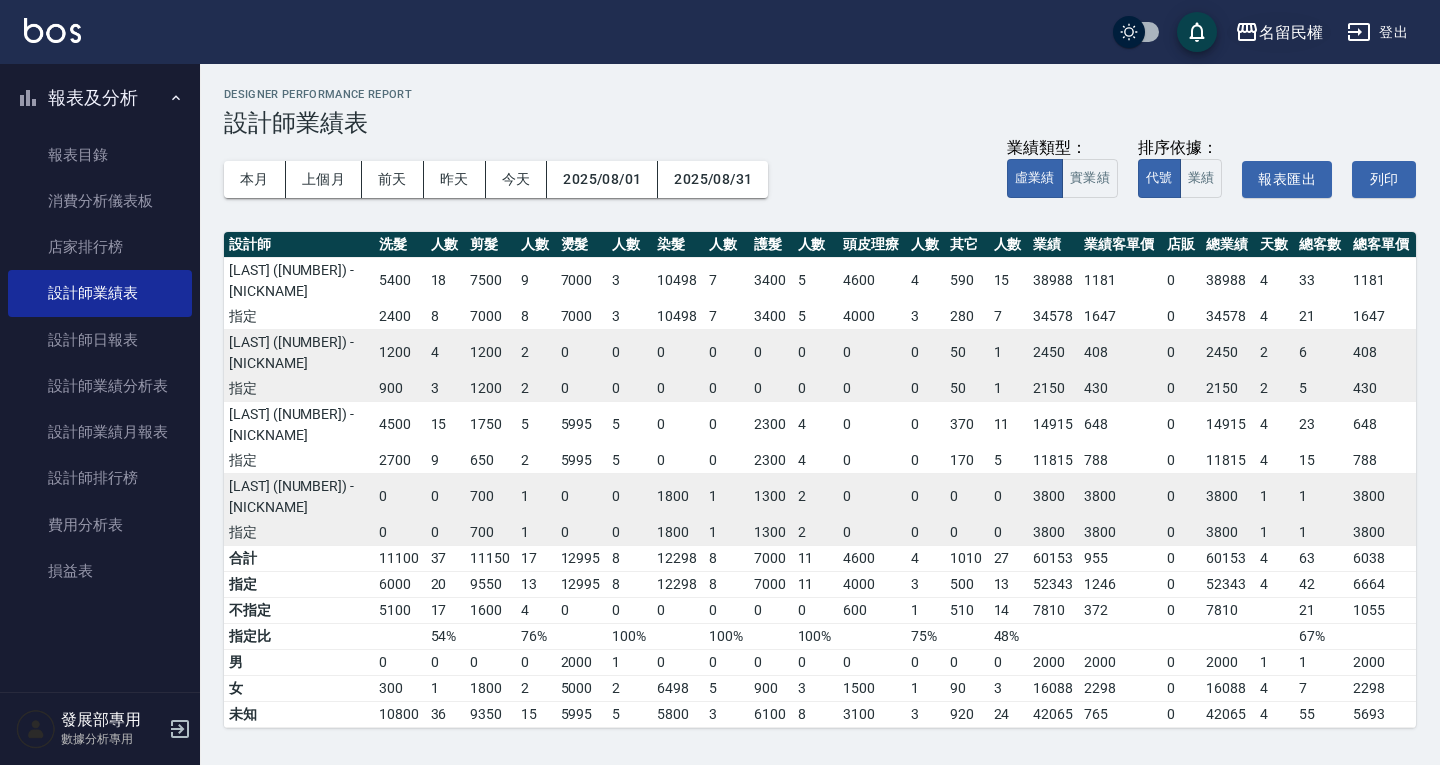 click on "名留民權" at bounding box center (1291, 32) 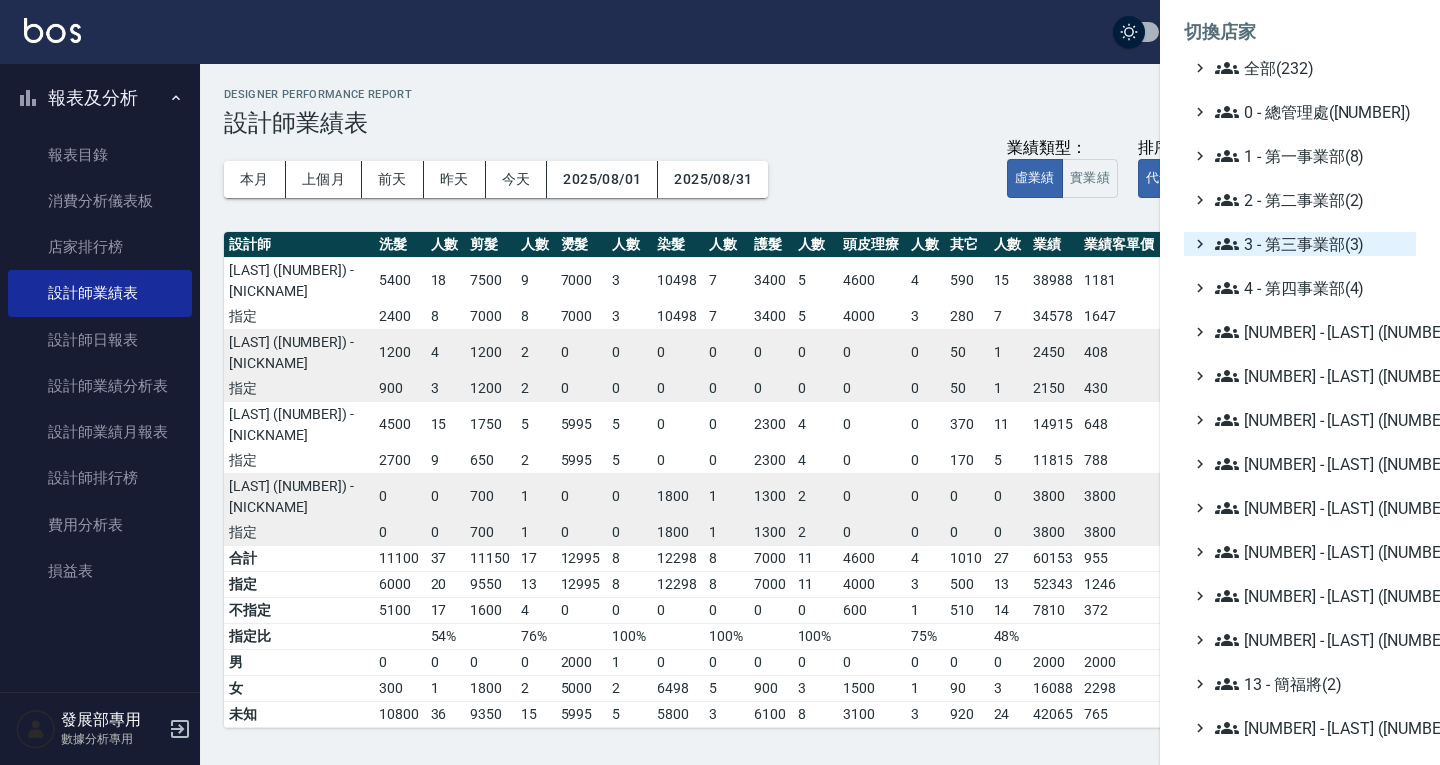 click on "3 - 第三事業部(3)" at bounding box center [1311, 244] 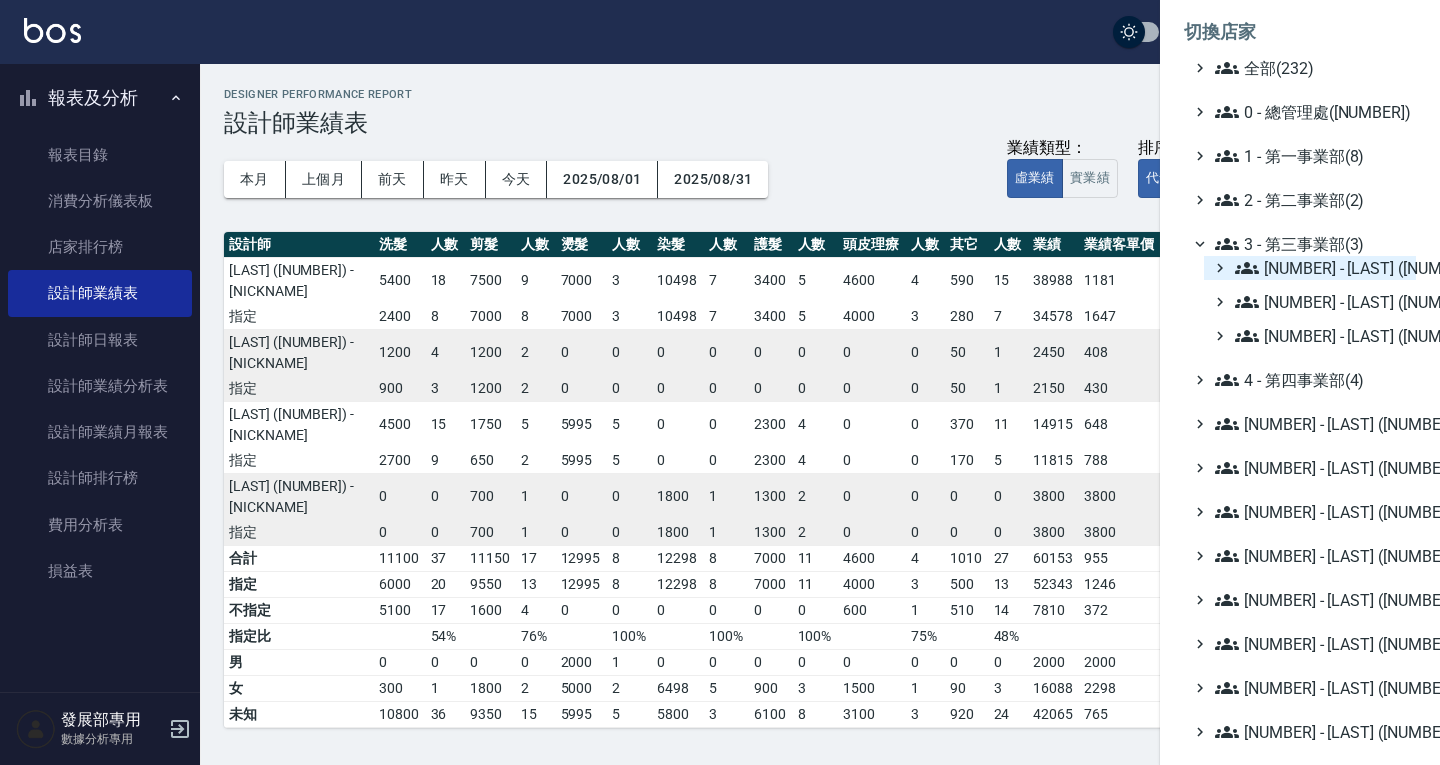 click on "[NUMBER] - [LAST] ([NUMBER])" at bounding box center (1321, 268) 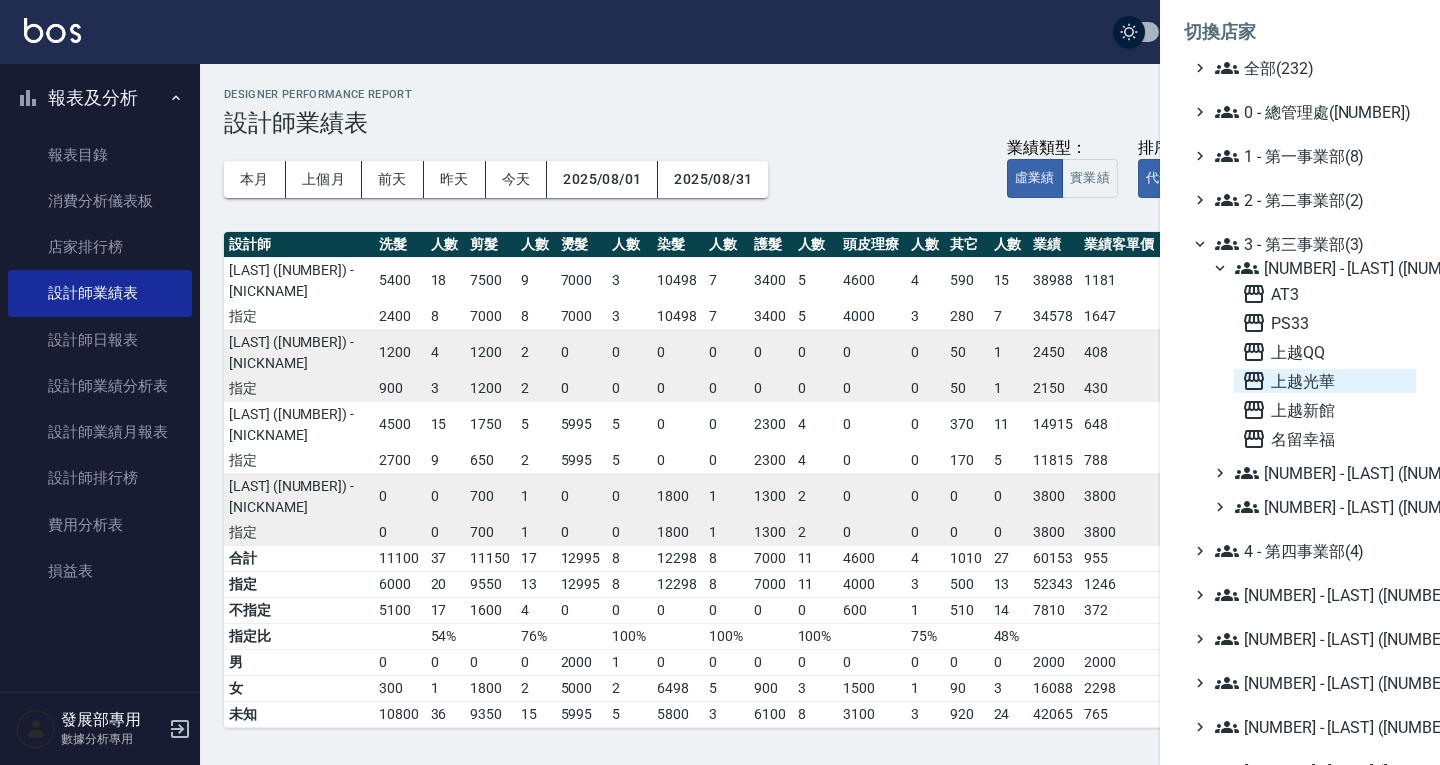 click on "上越光華" at bounding box center [1325, 381] 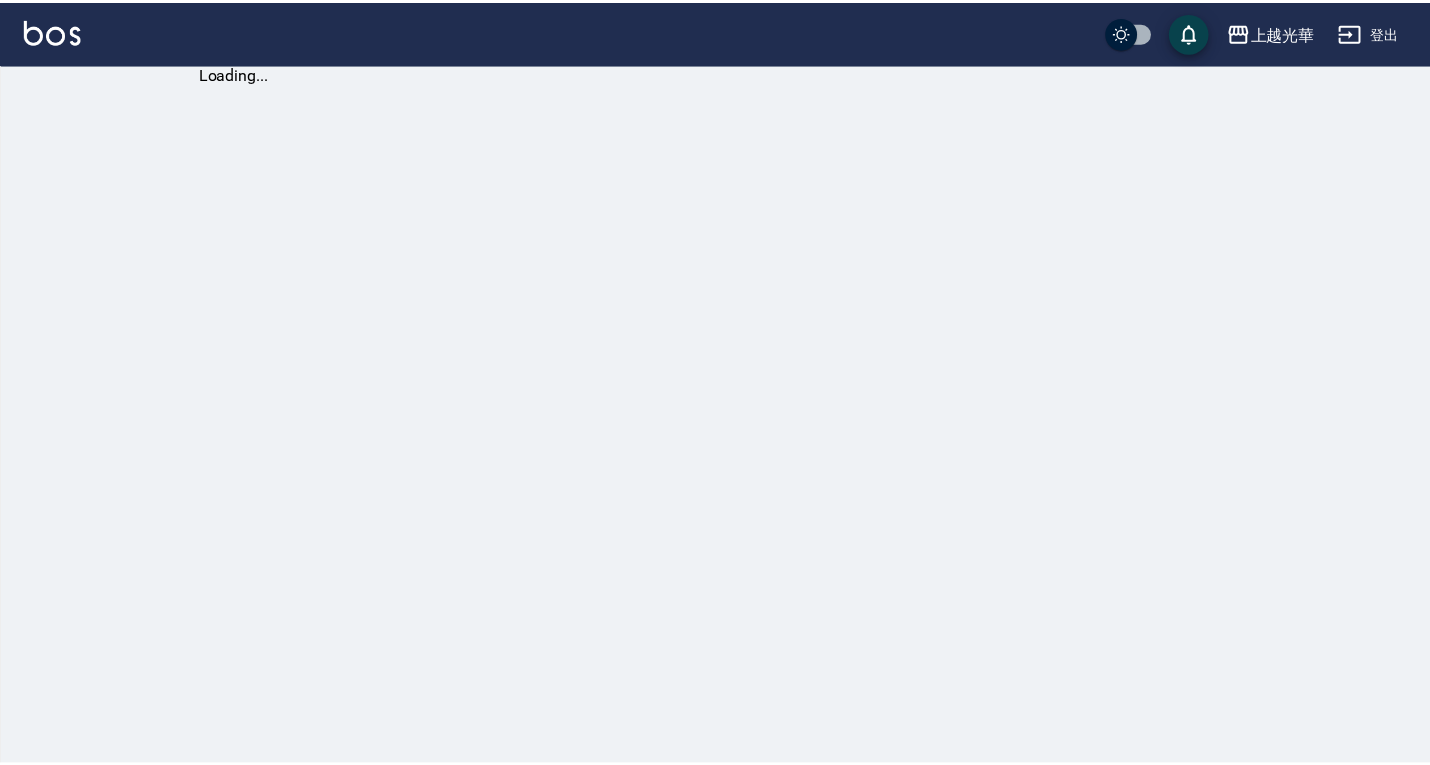scroll, scrollTop: 0, scrollLeft: 0, axis: both 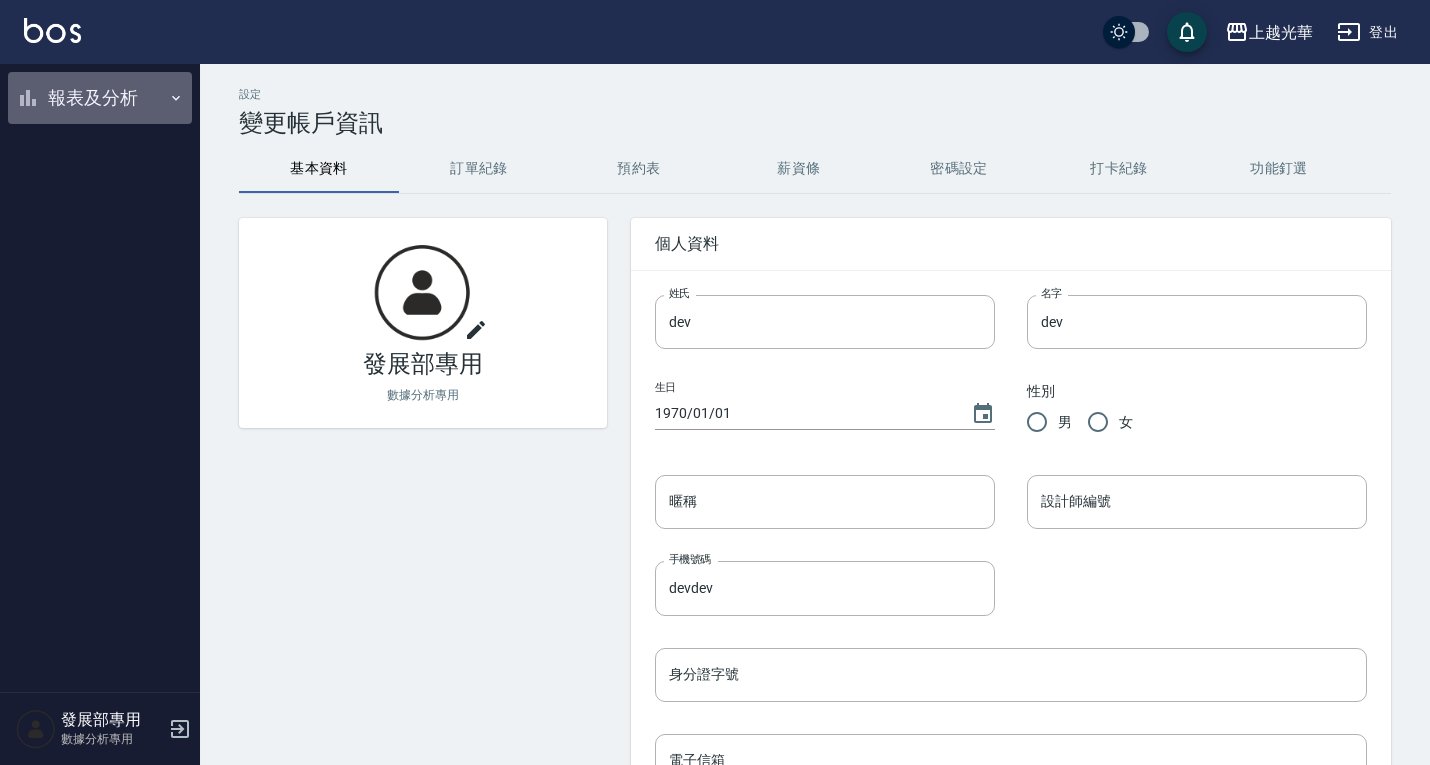 click on "報表及分析" at bounding box center [100, 98] 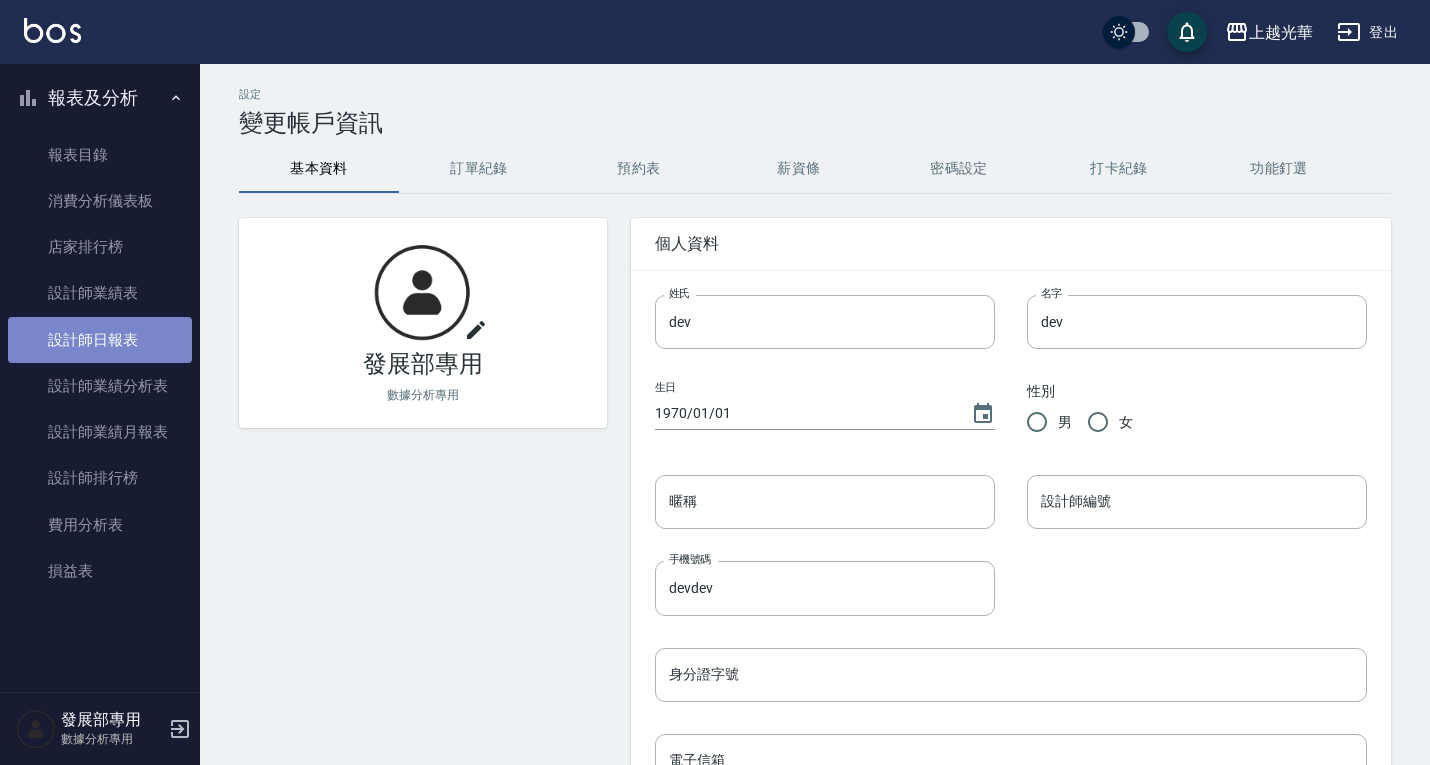 click on "設計師日報表" at bounding box center [100, 340] 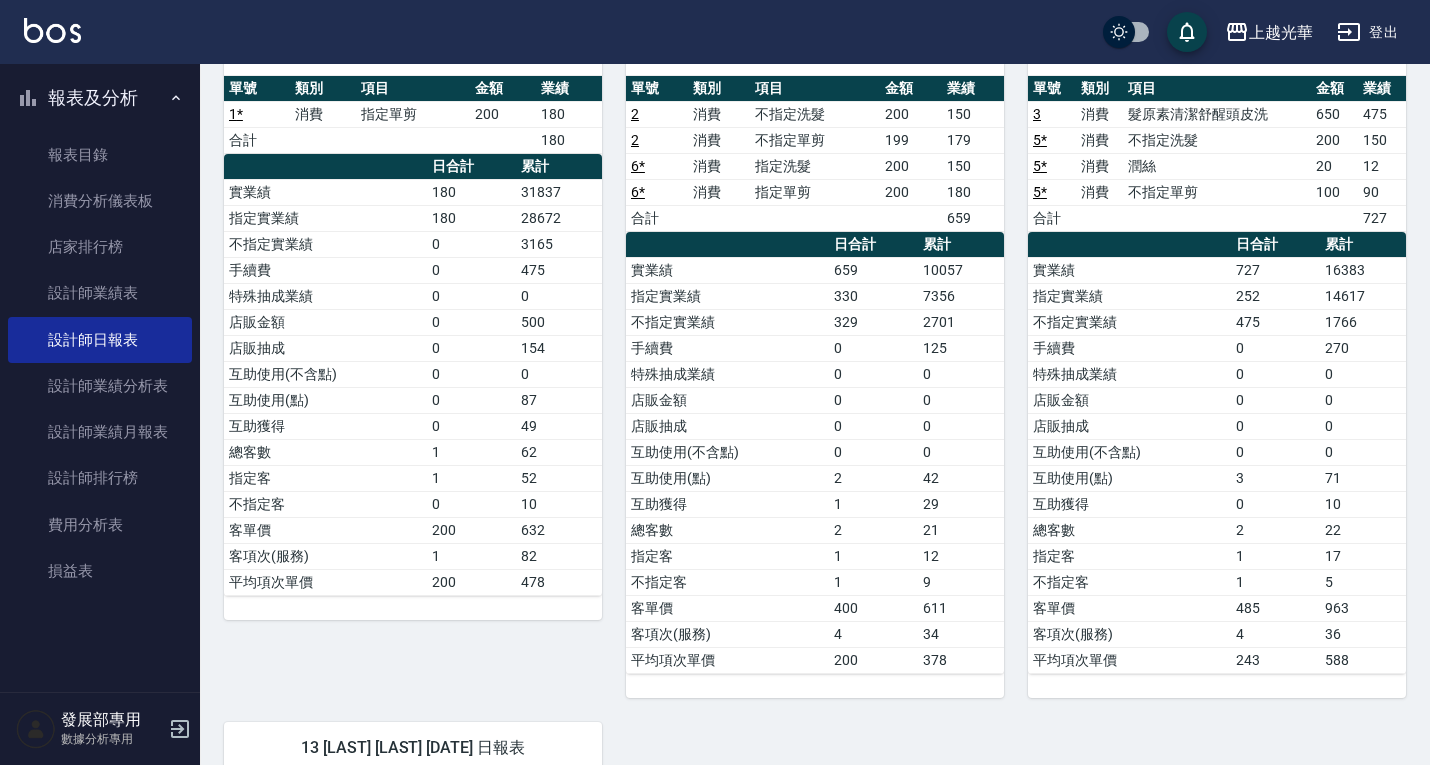 scroll, scrollTop: 200, scrollLeft: 0, axis: vertical 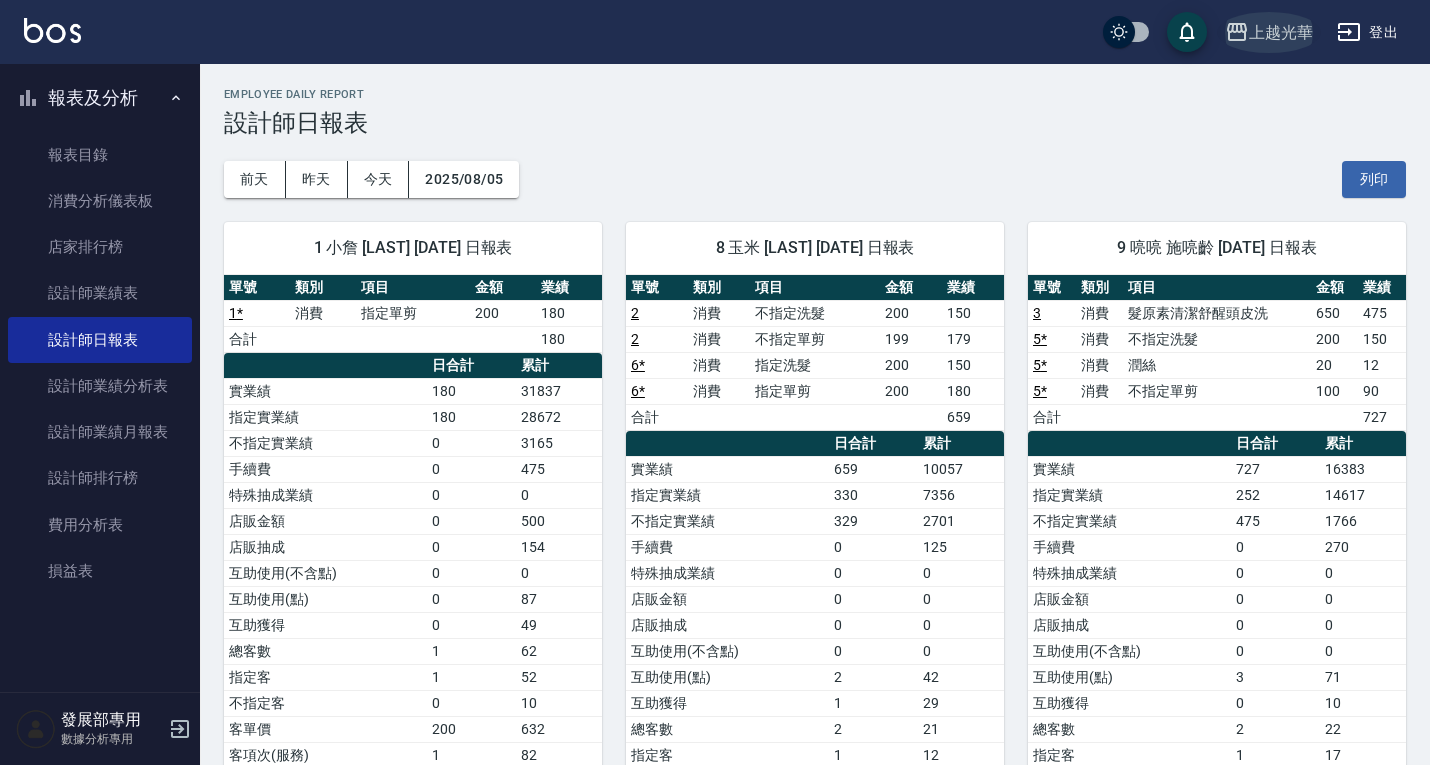 click on "上越光華" at bounding box center (1281, 32) 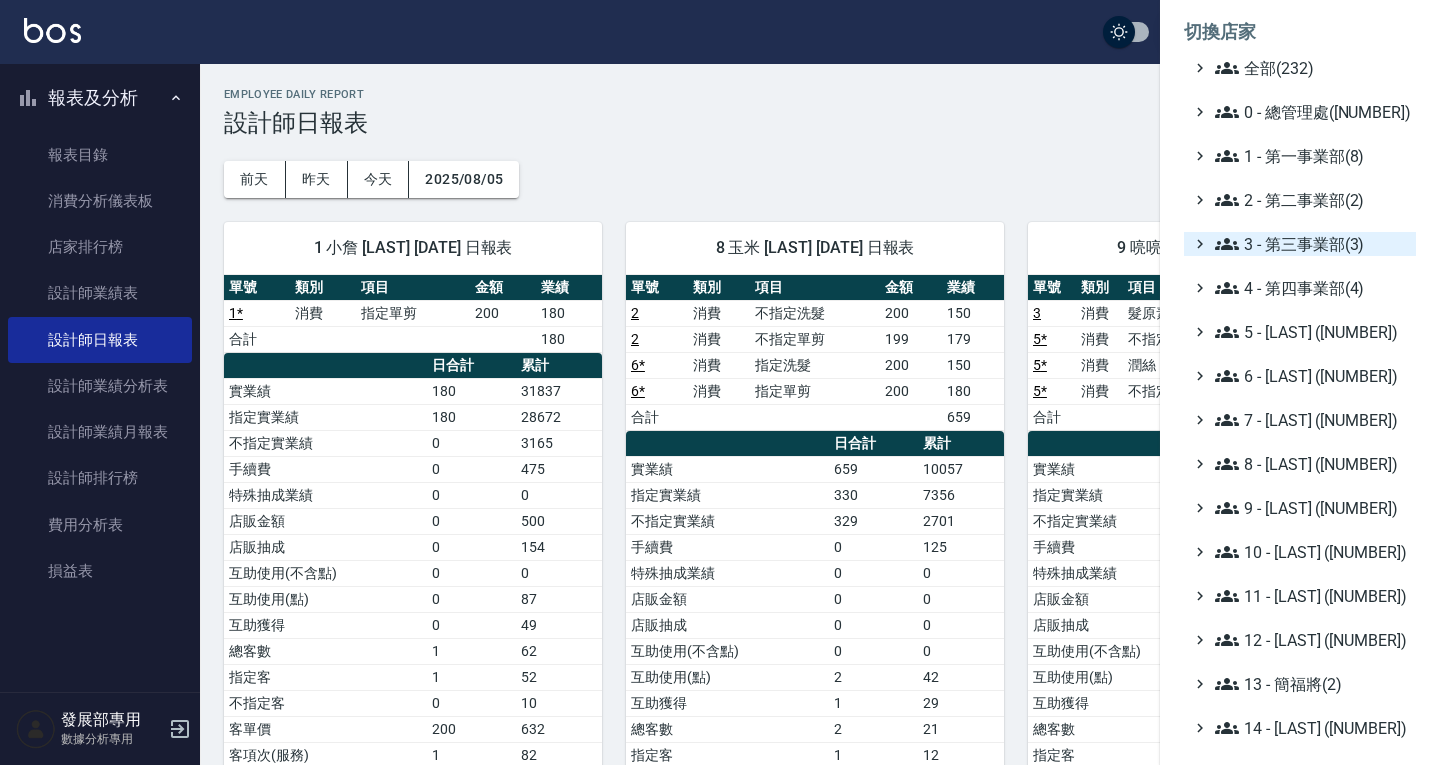 click on "3 - 第三事業部(3)" at bounding box center (1311, 244) 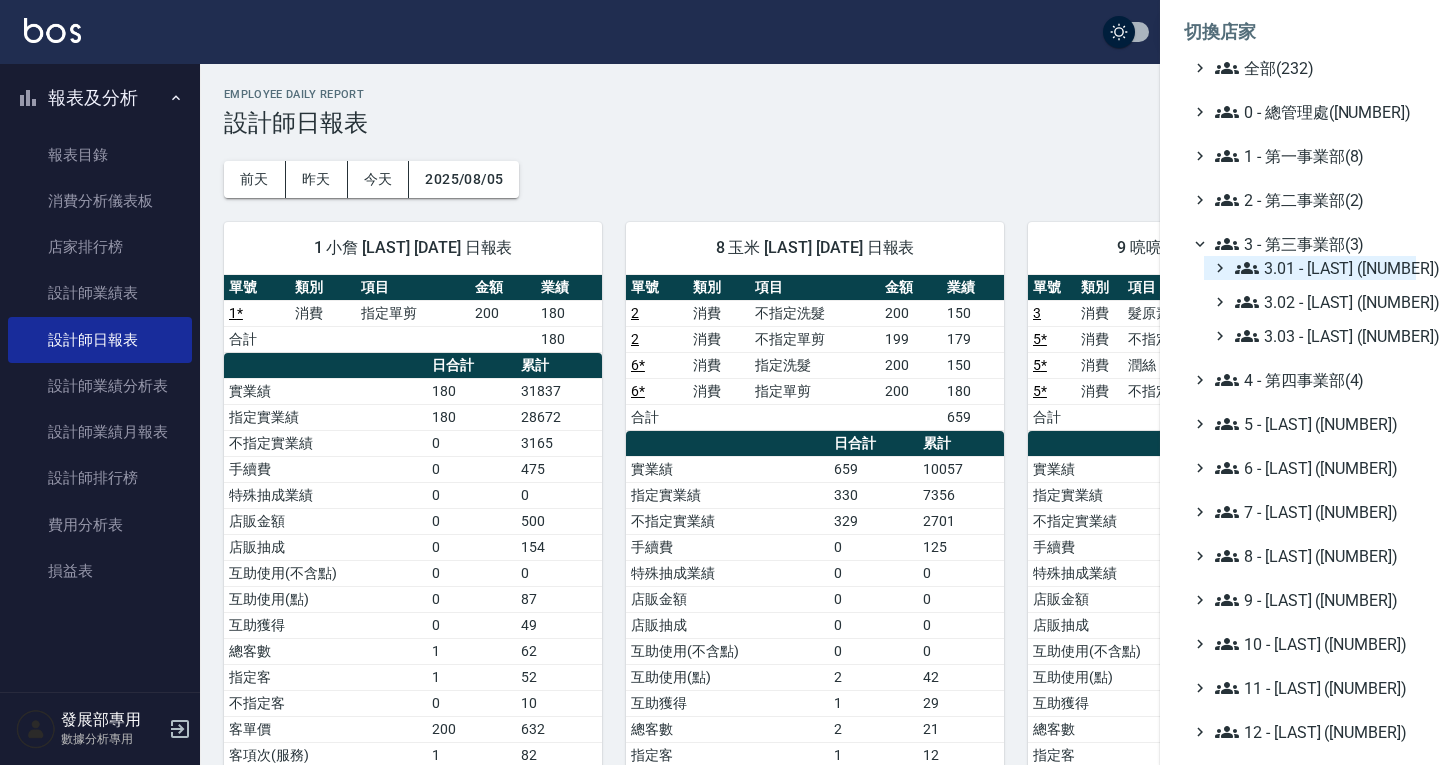 click on "3.01 - [FIRST] [LAST](6)" at bounding box center (1321, 268) 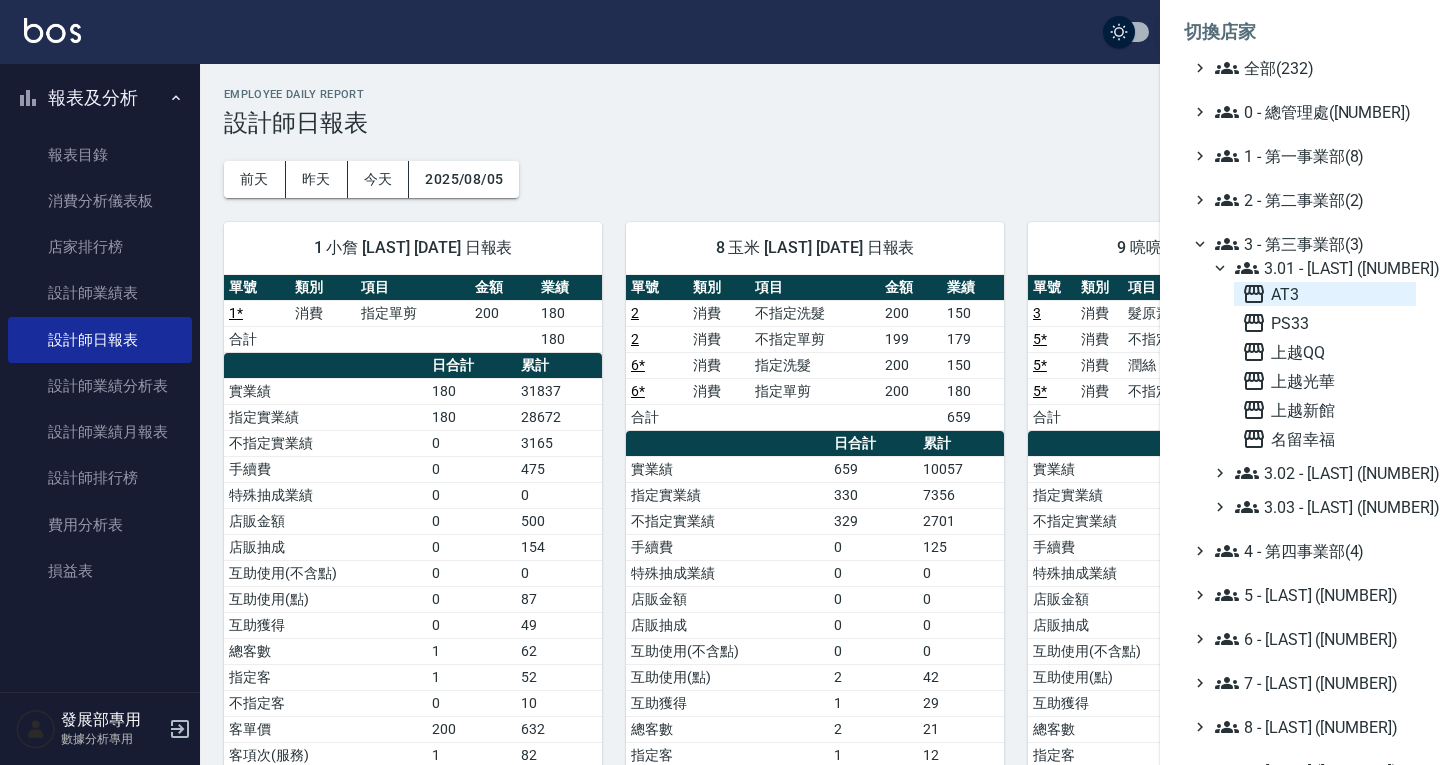 click on "AT3" at bounding box center [1325, 294] 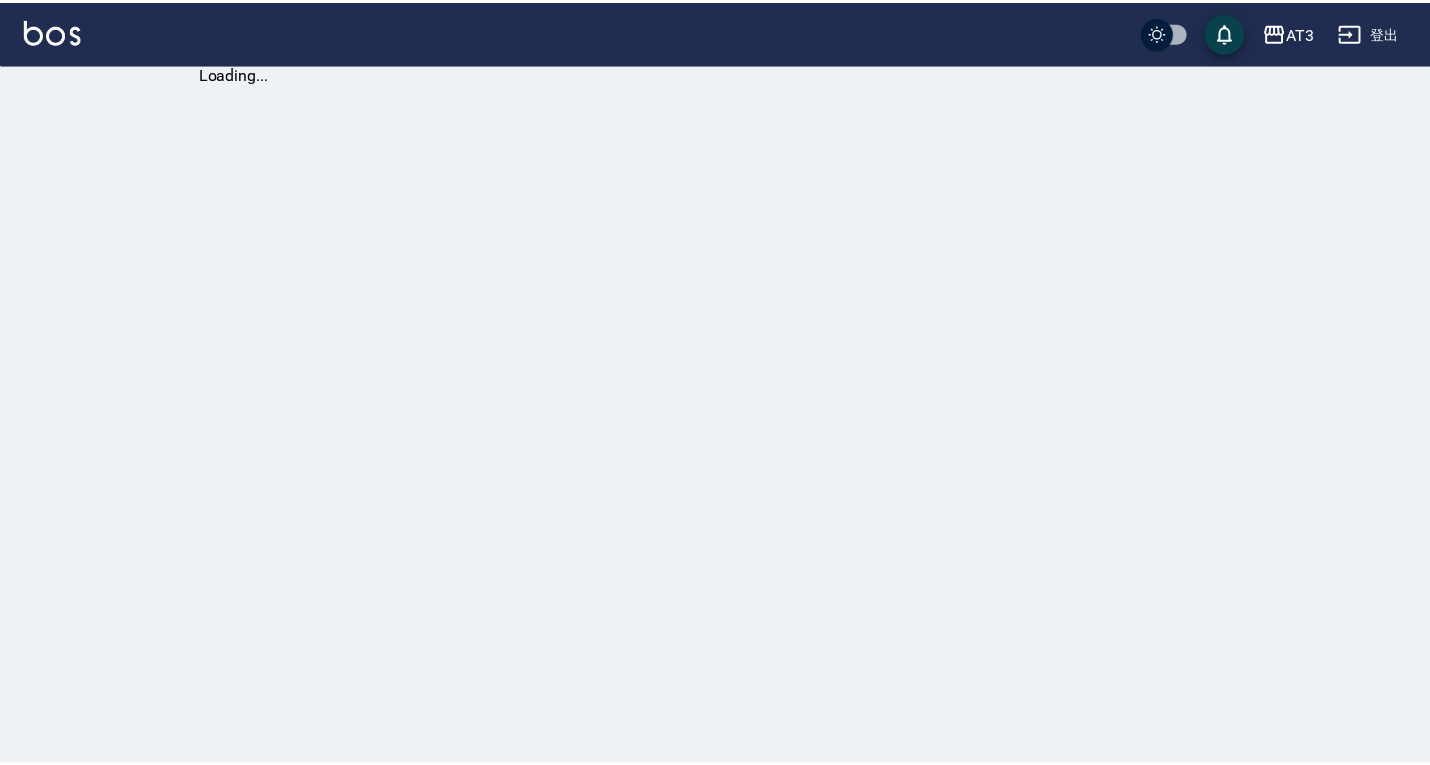 scroll, scrollTop: 0, scrollLeft: 0, axis: both 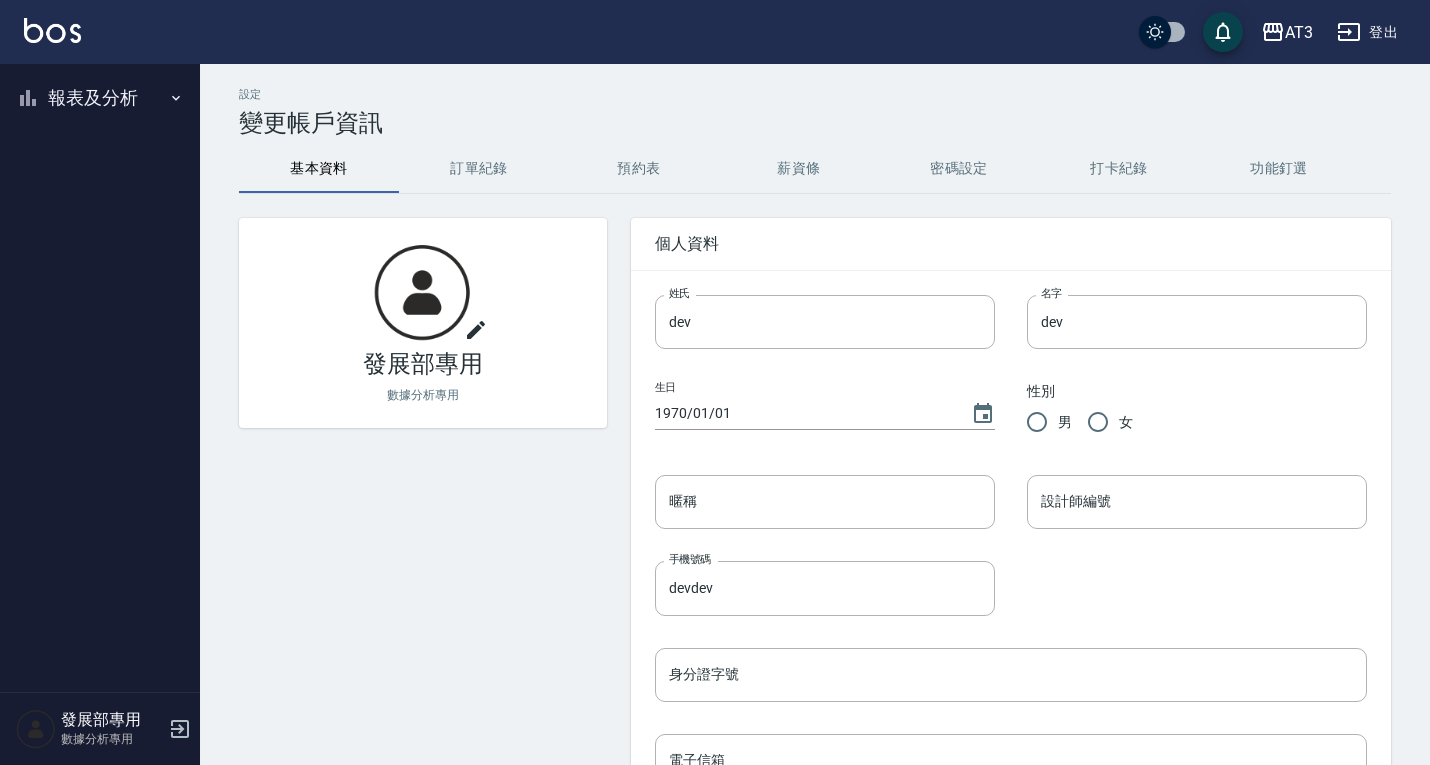 click on "報表及分析" at bounding box center (100, 98) 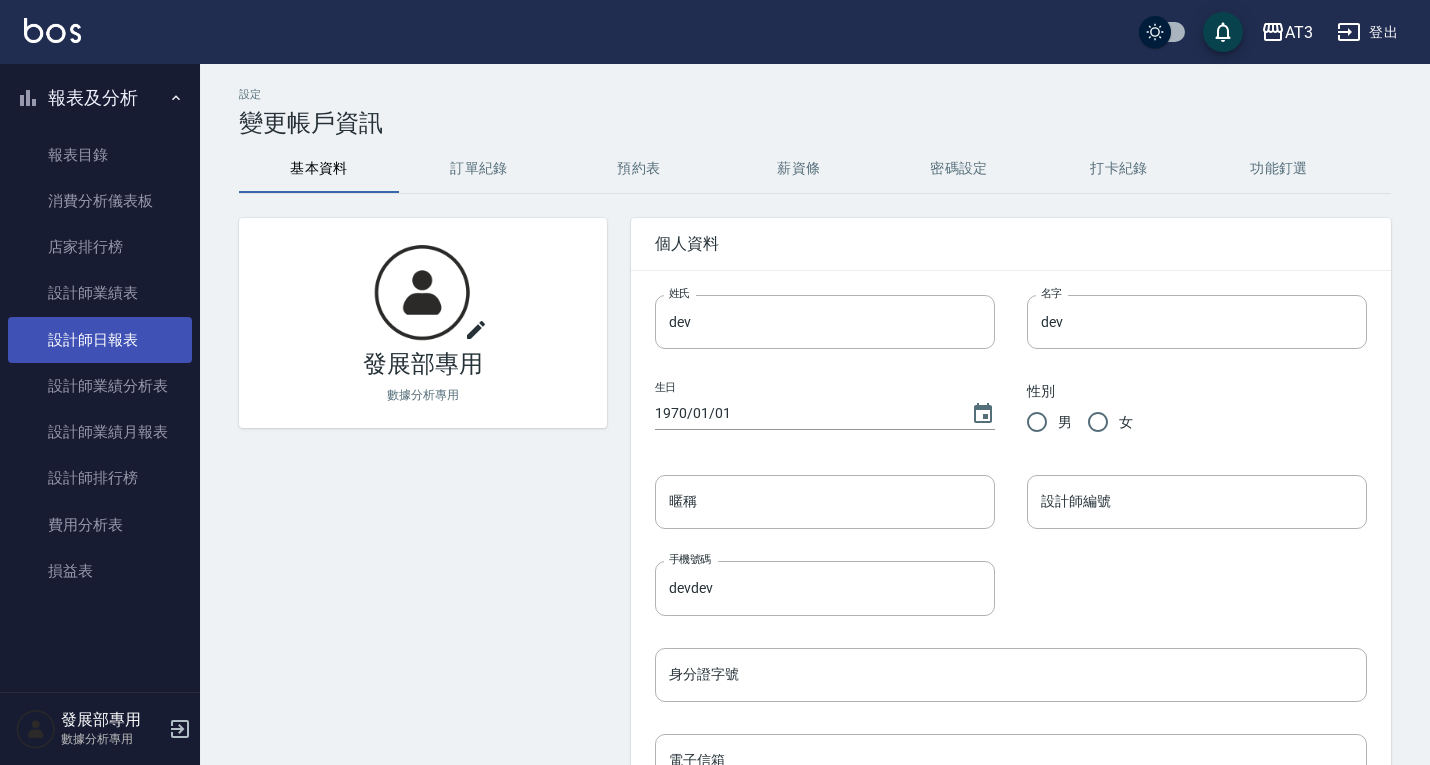 click on "設計師日報表" at bounding box center [100, 340] 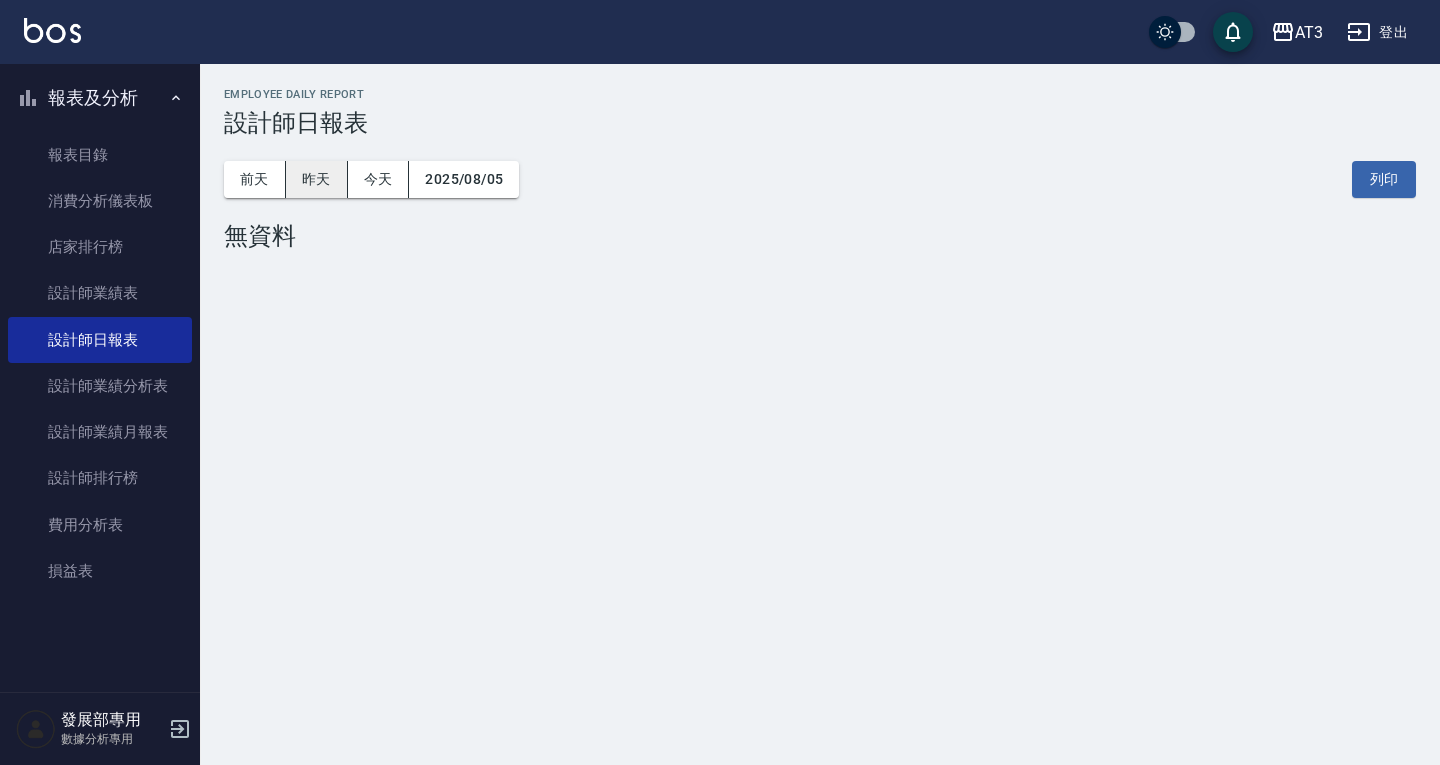click on "昨天" at bounding box center (317, 179) 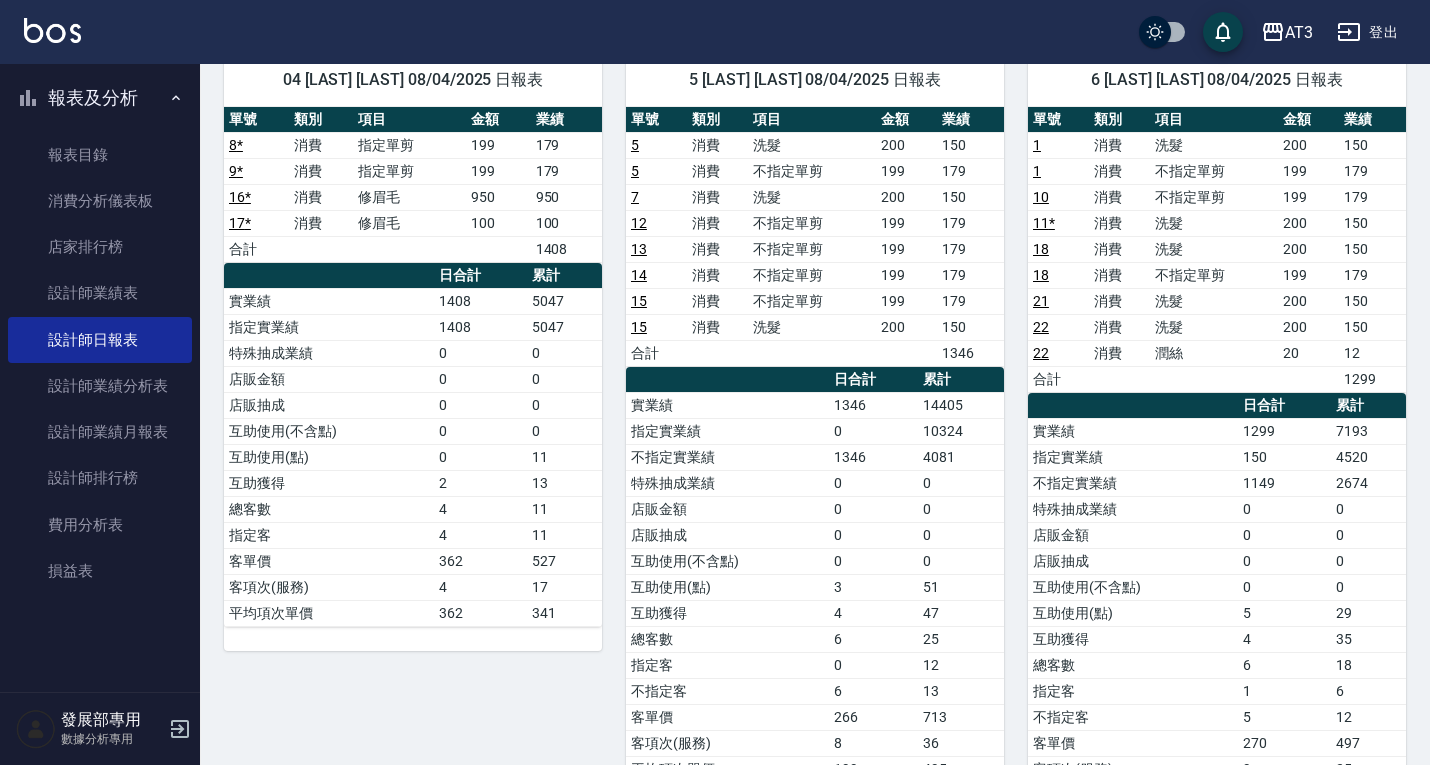 scroll, scrollTop: 0, scrollLeft: 0, axis: both 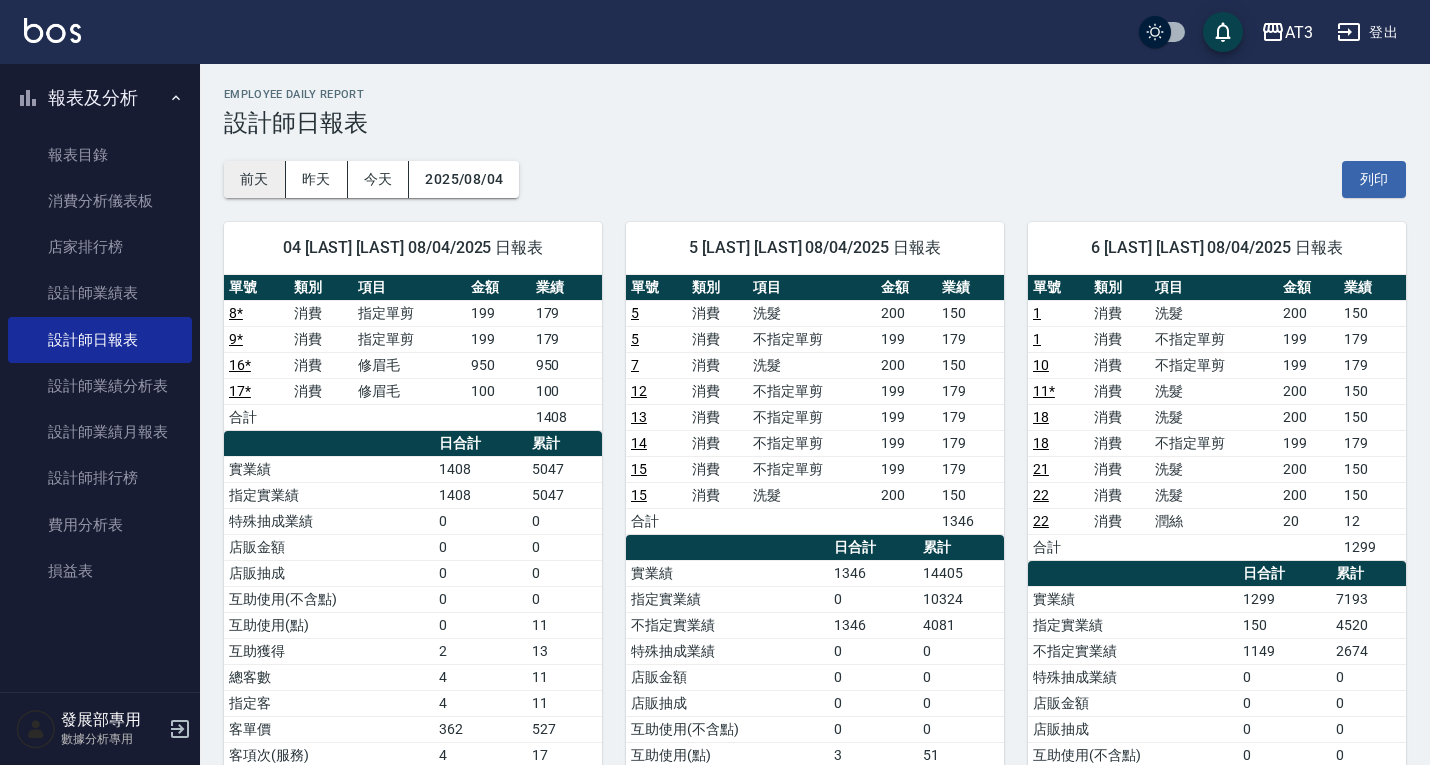 click on "前天" at bounding box center (255, 179) 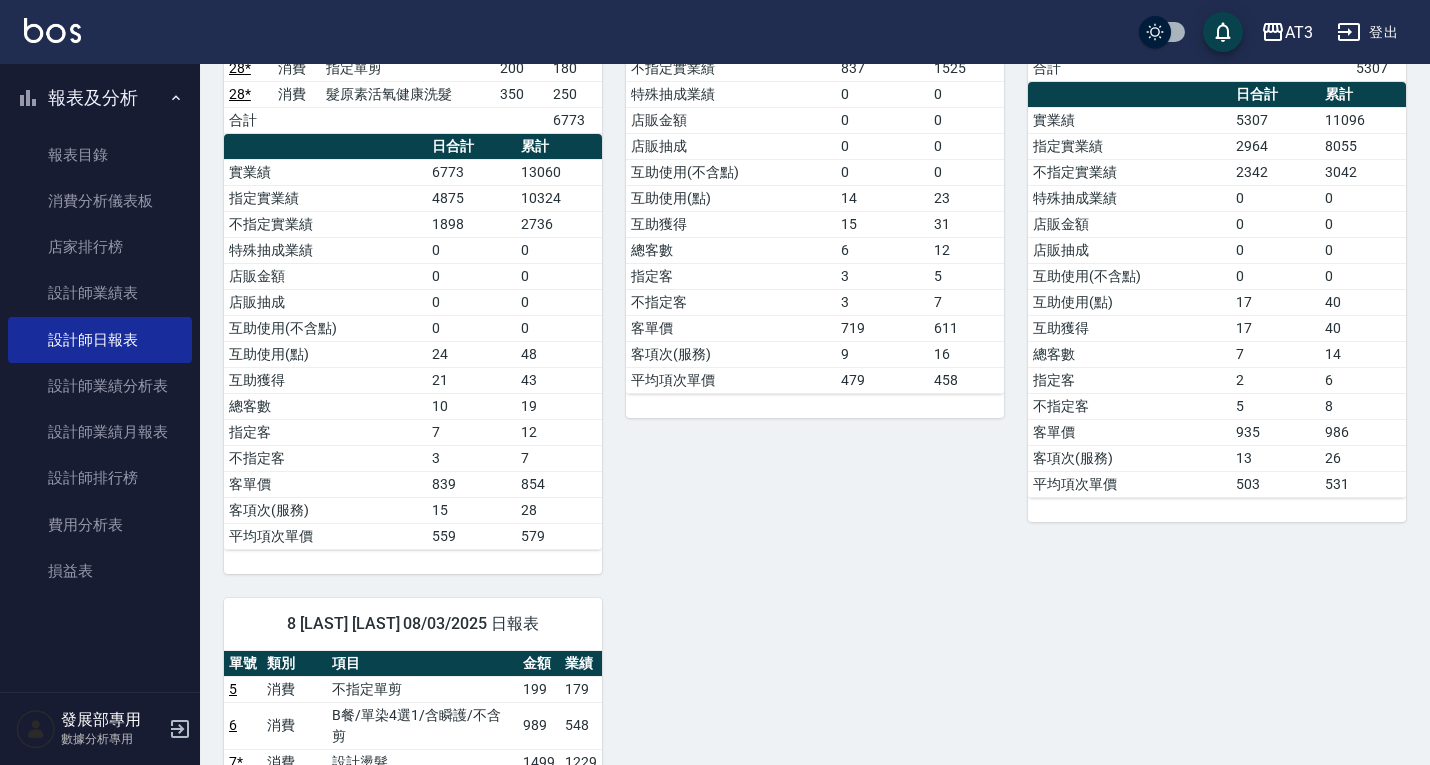 scroll, scrollTop: 800, scrollLeft: 0, axis: vertical 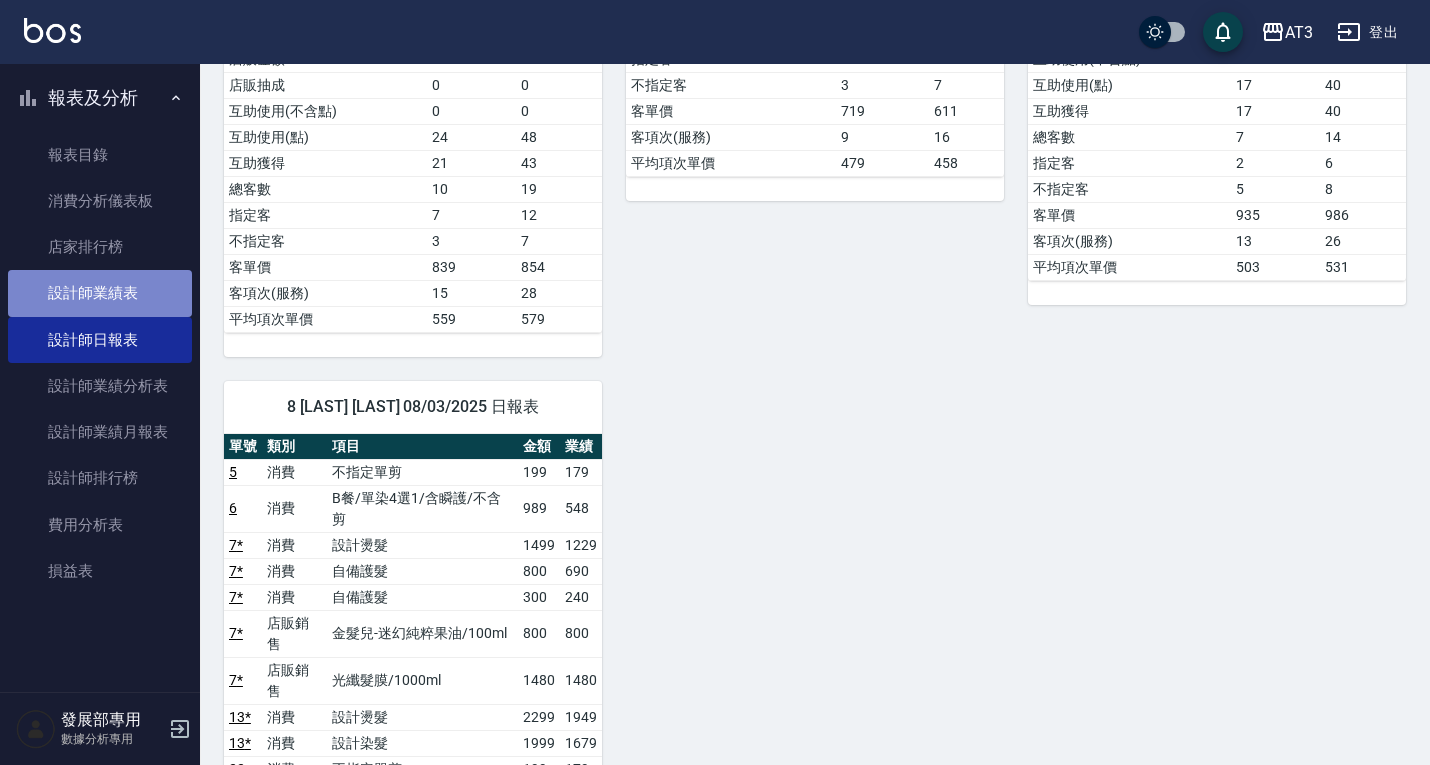 click on "設計師業績表" at bounding box center (100, 293) 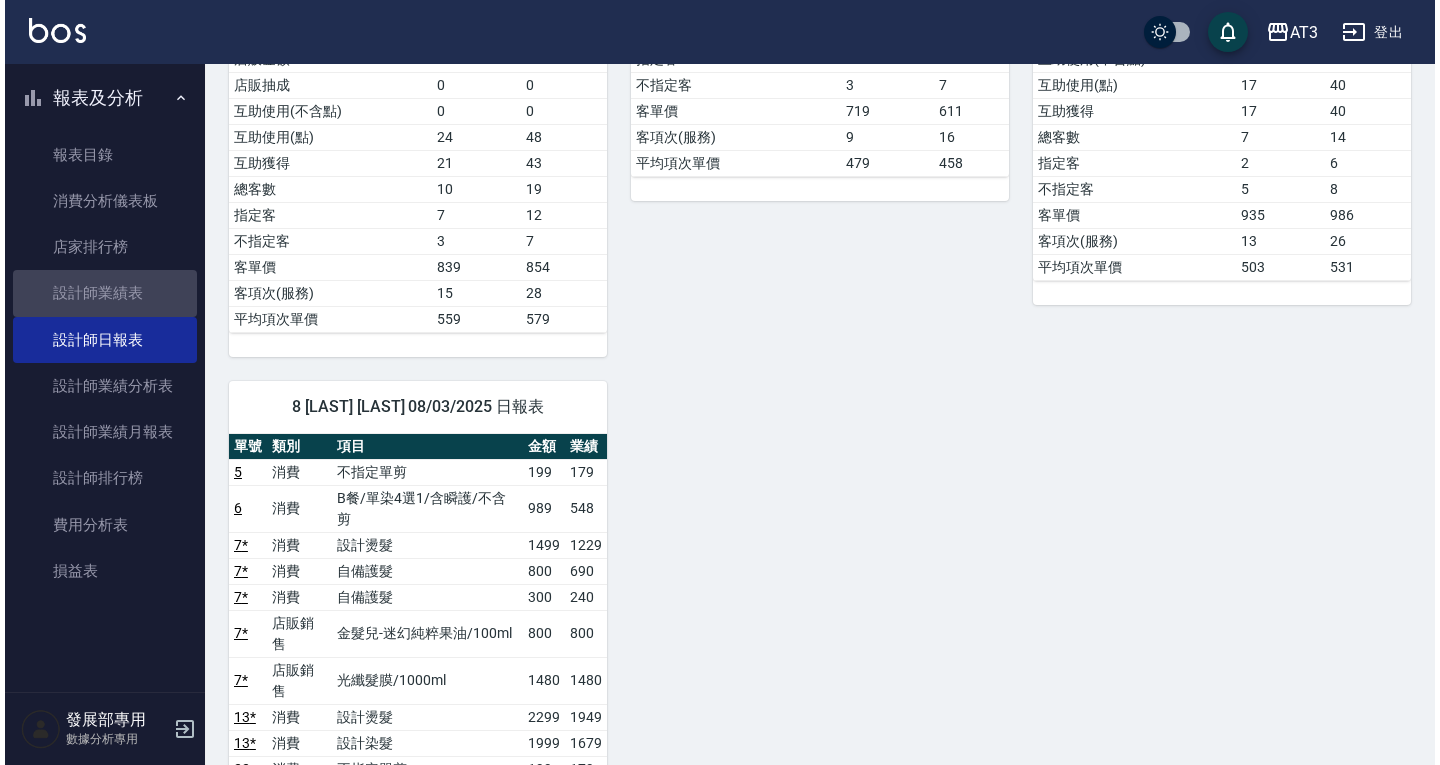 scroll, scrollTop: 0, scrollLeft: 0, axis: both 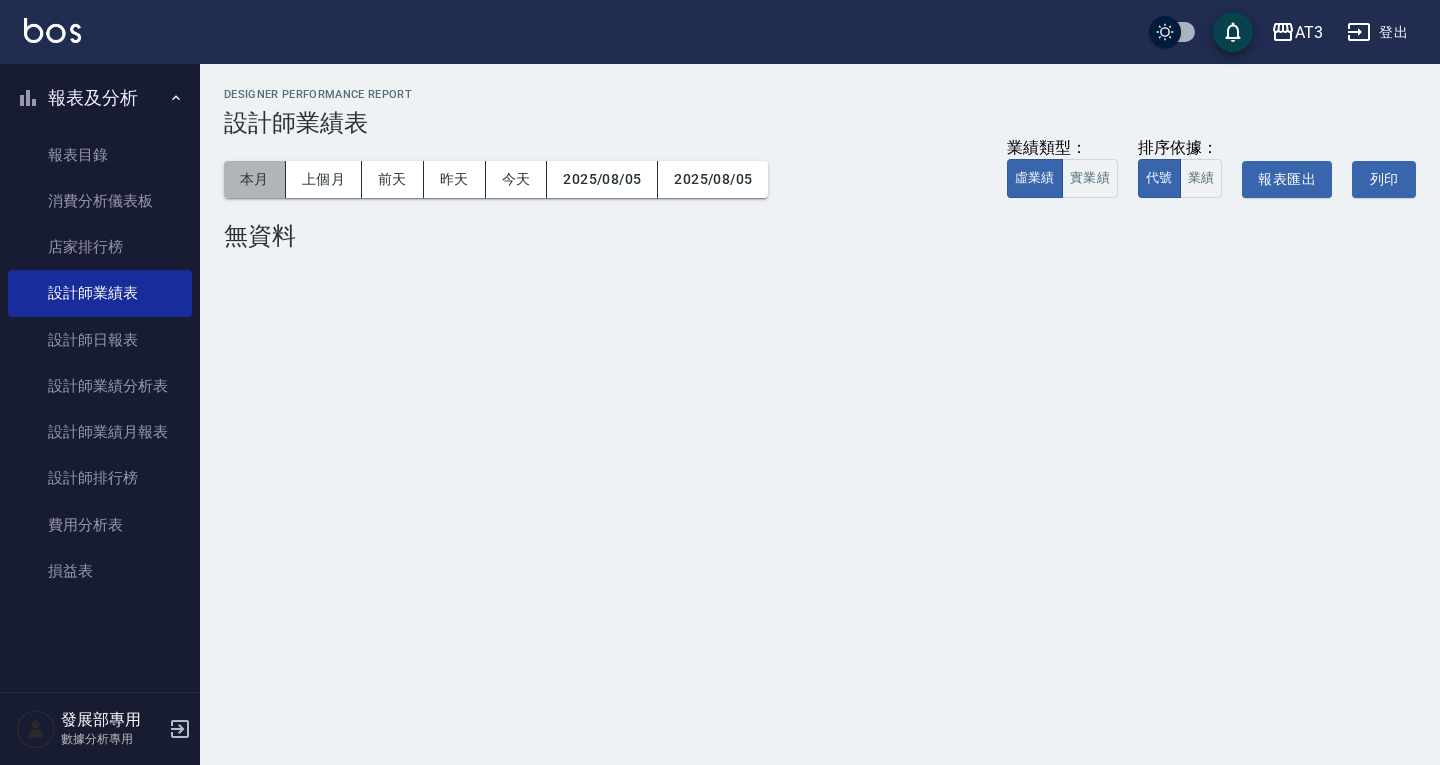 click on "本月" at bounding box center (255, 179) 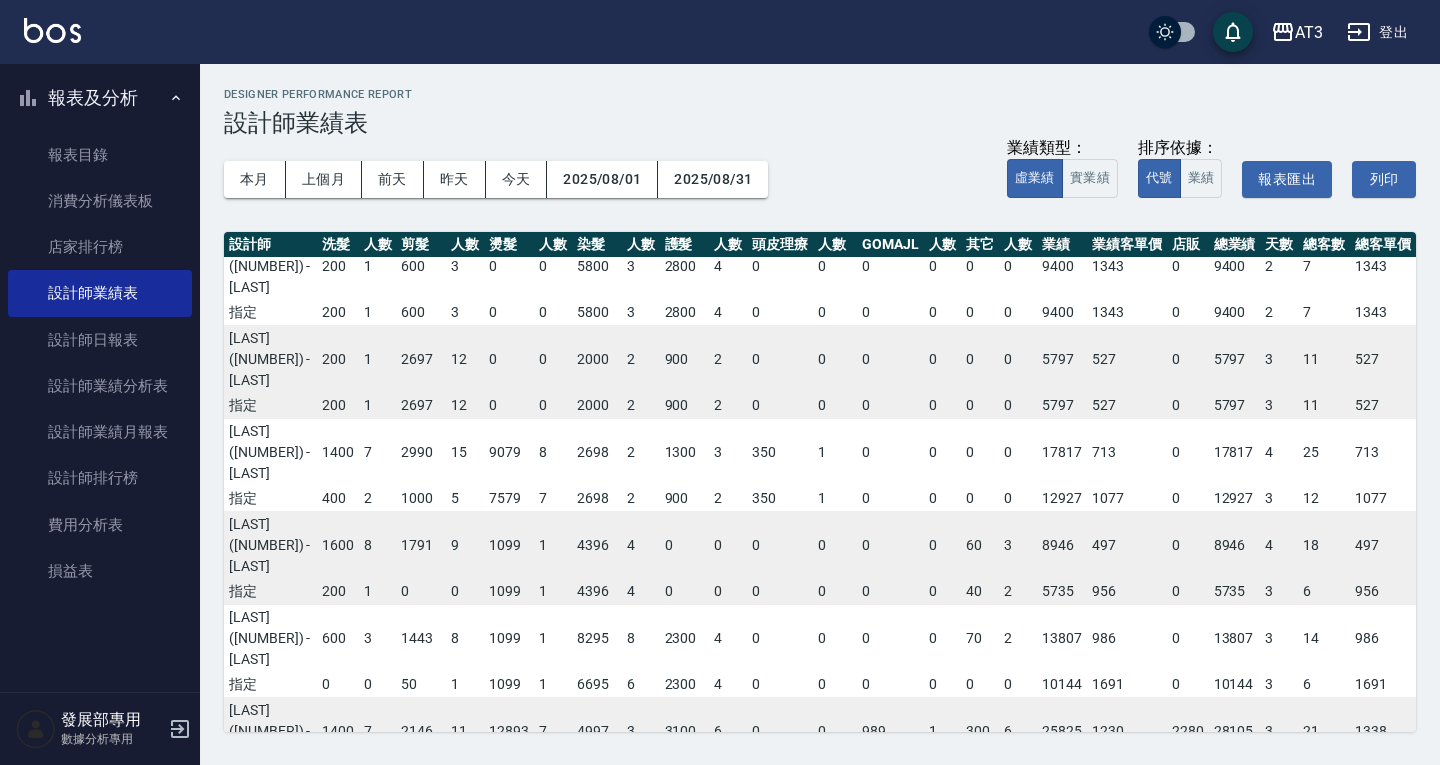 scroll, scrollTop: 0, scrollLeft: 0, axis: both 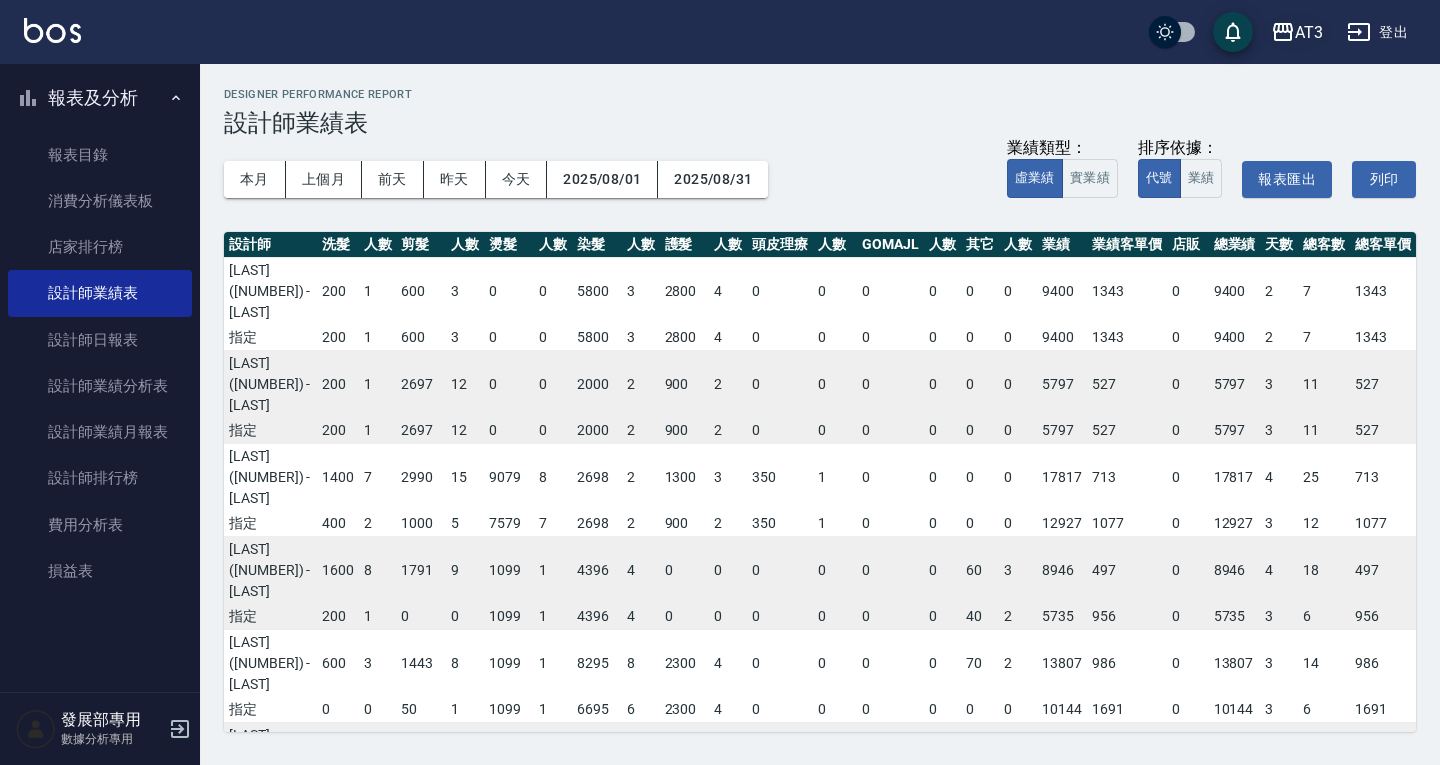 click on "AT3" at bounding box center [1309, 32] 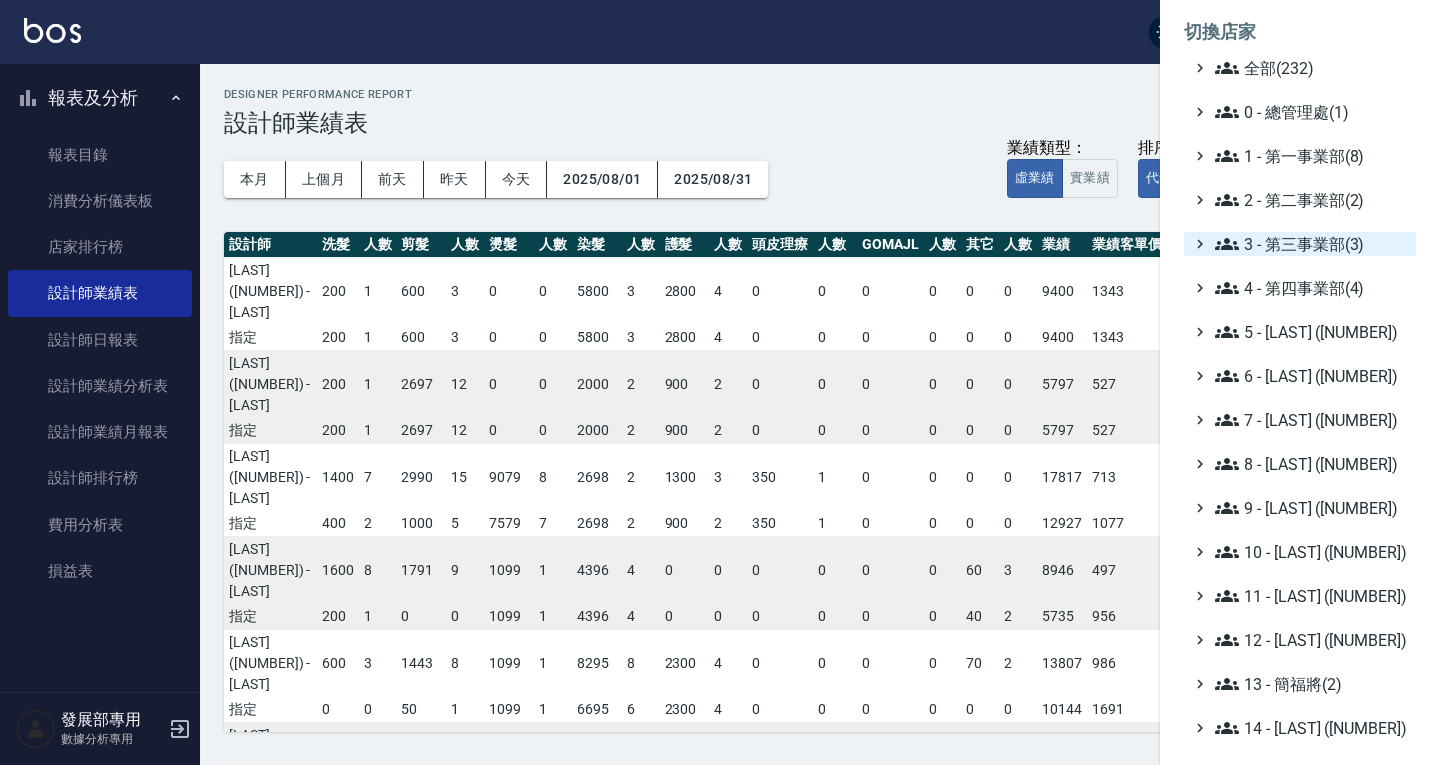 click on "3 - 第三事業部(3)" at bounding box center [1311, 244] 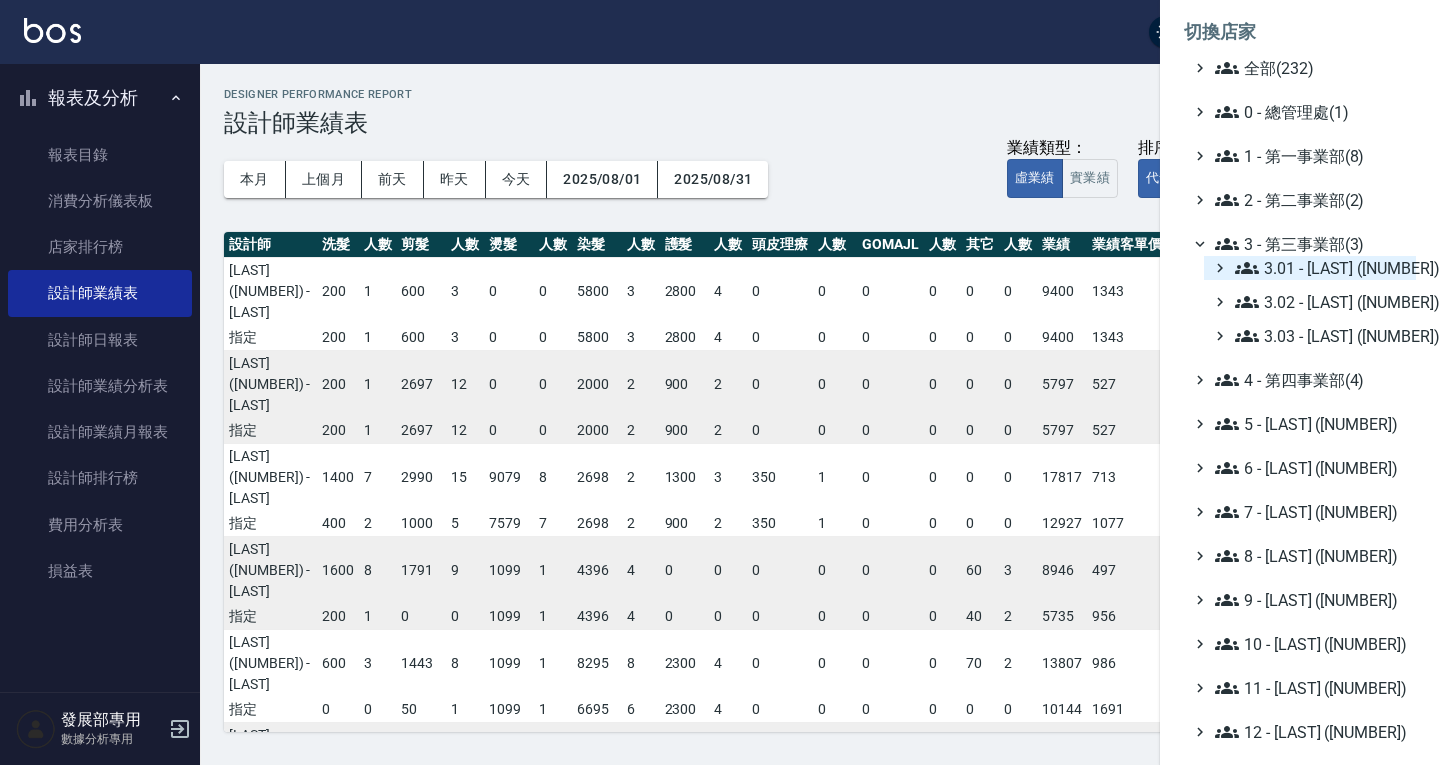 click on "3.01 - [FIRST] [LAST](6)" at bounding box center [1321, 268] 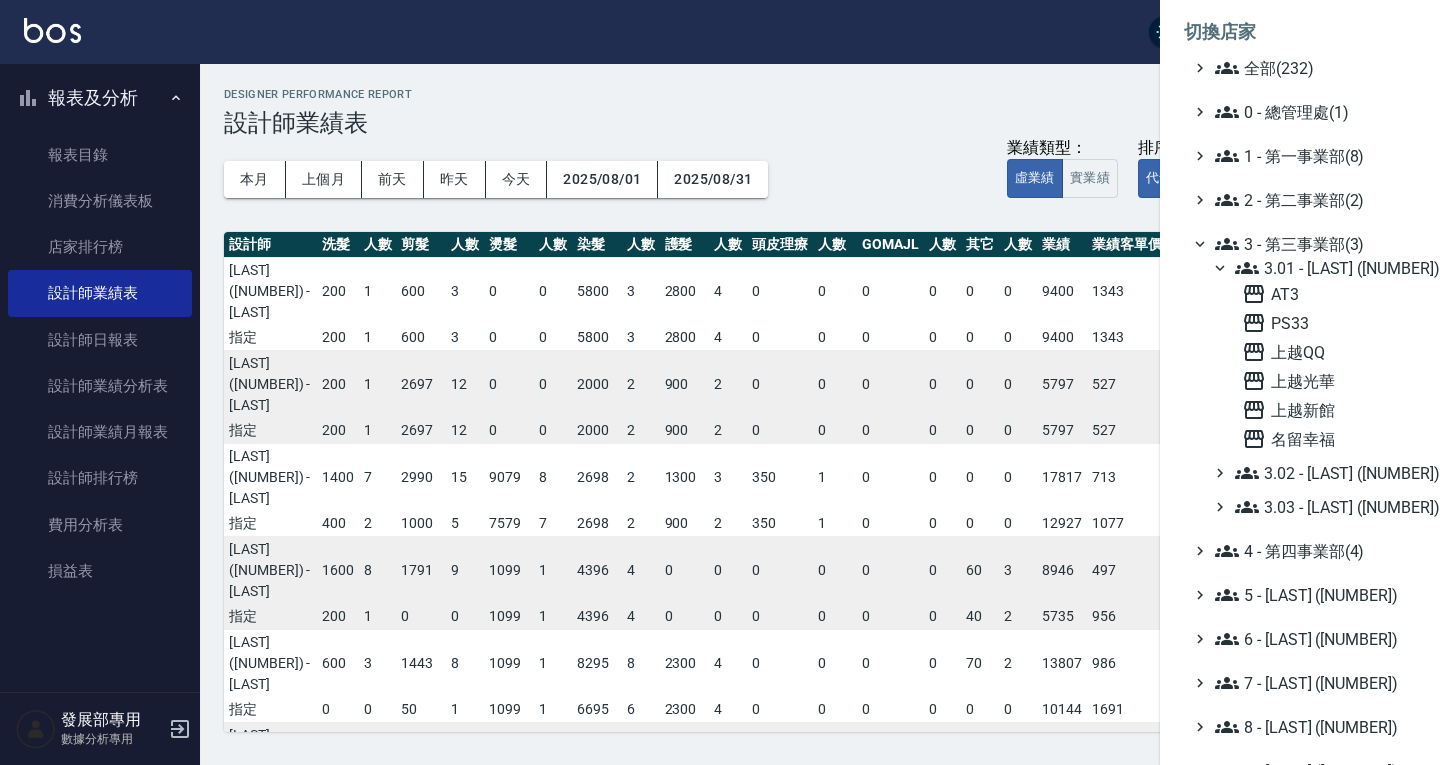 click on "3.01 - [FIRST] [LAST](6)" at bounding box center [1321, 268] 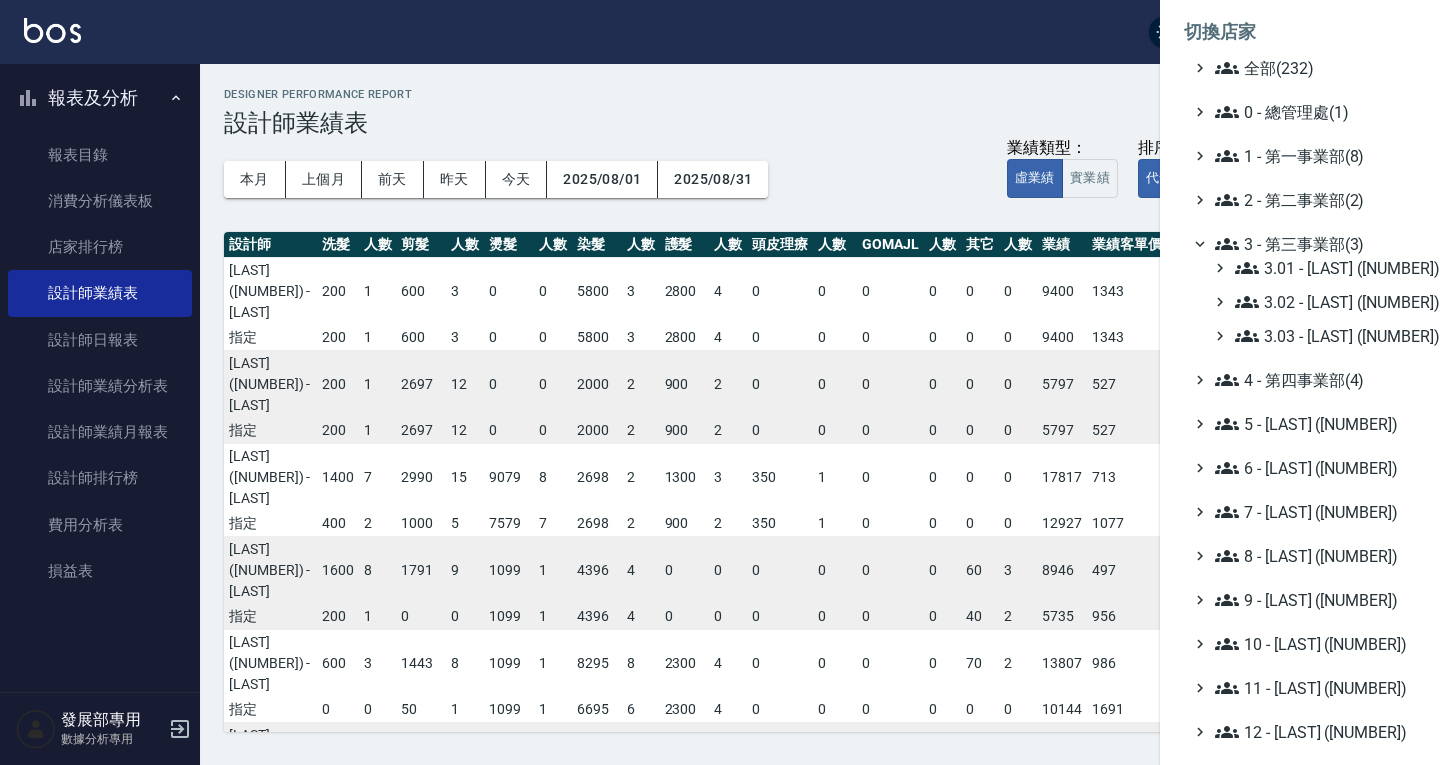 click on "3 - 第三事業部(3)" at bounding box center (1311, 244) 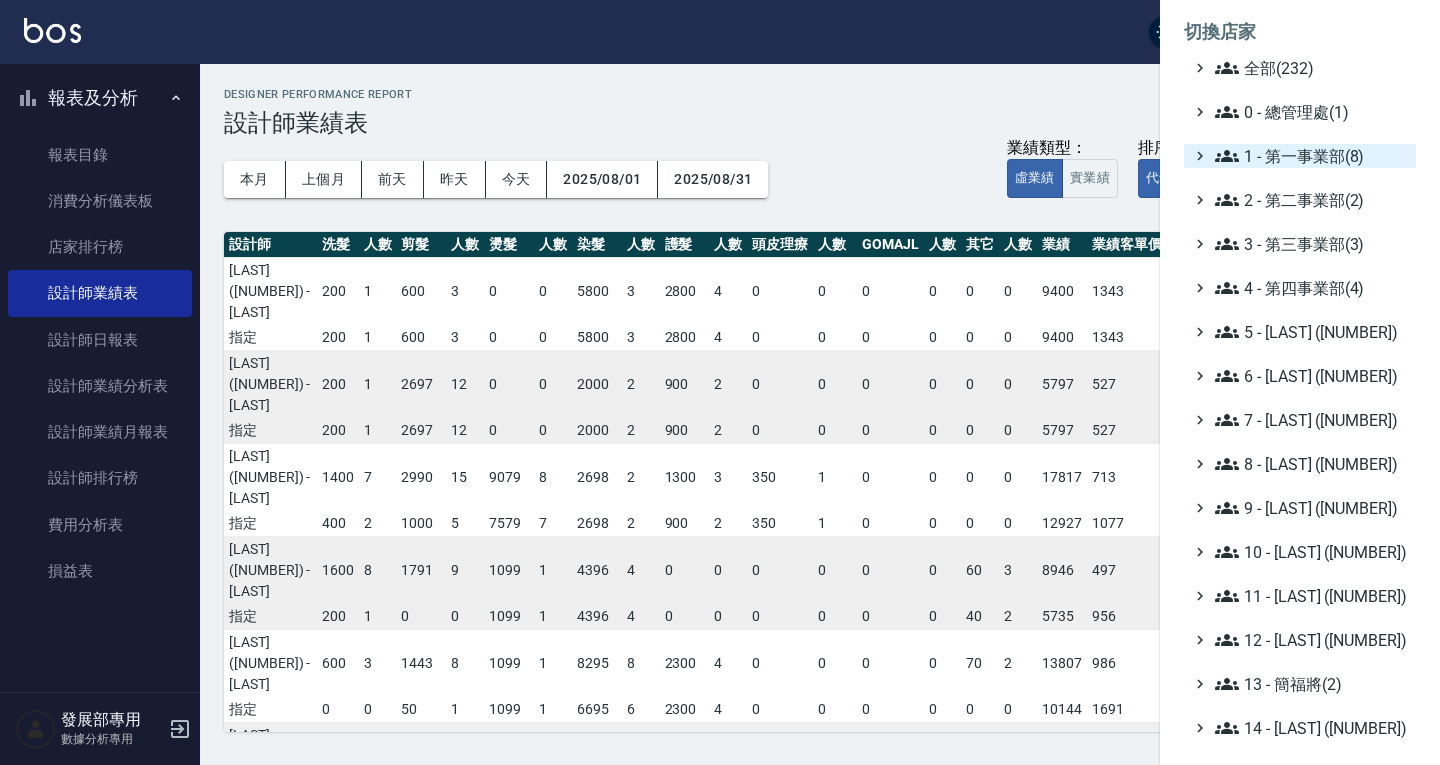 click on "1 - 第一事業部(8)" at bounding box center (1311, 156) 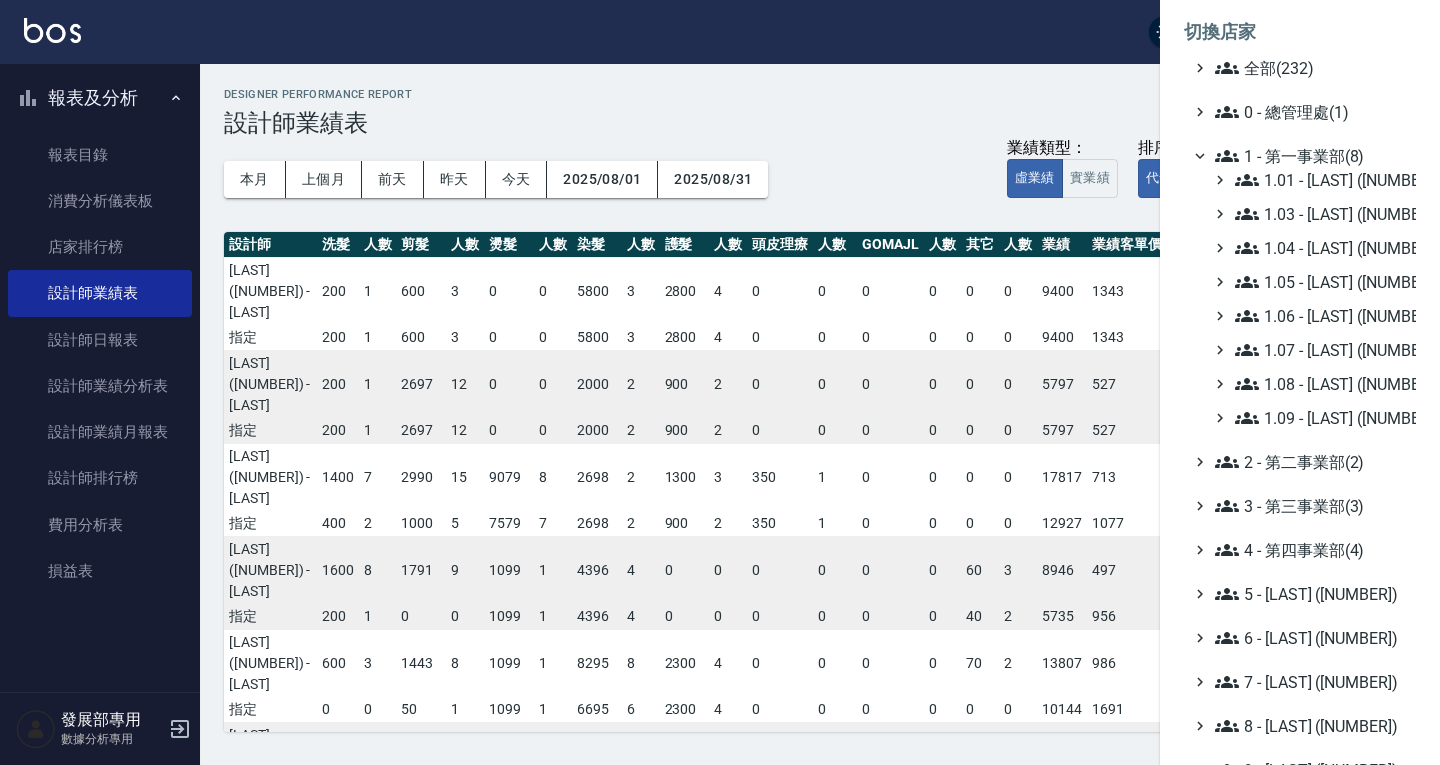 click on "1 - 第一事業部(8)" at bounding box center [1311, 156] 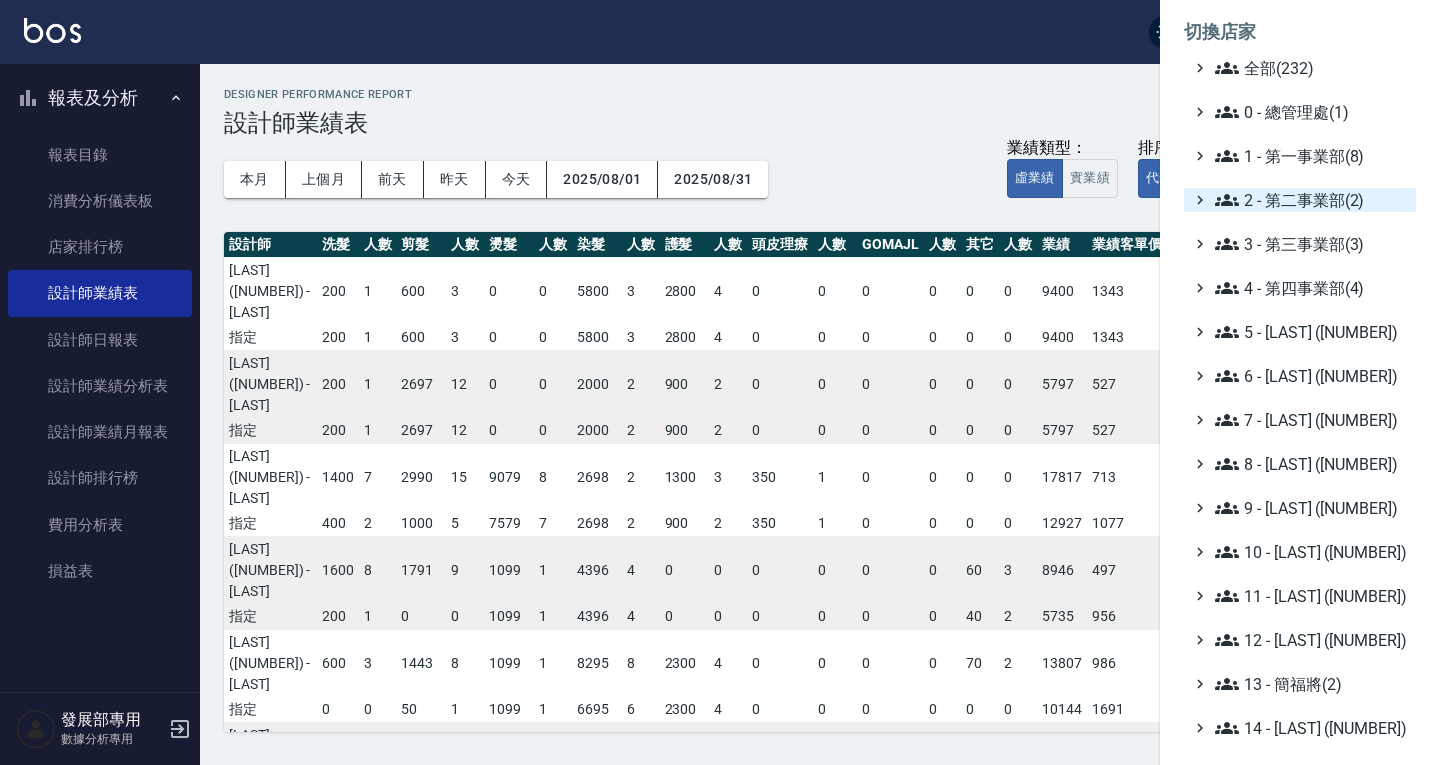 click on "2 - 第二事業部(2)" at bounding box center [1311, 200] 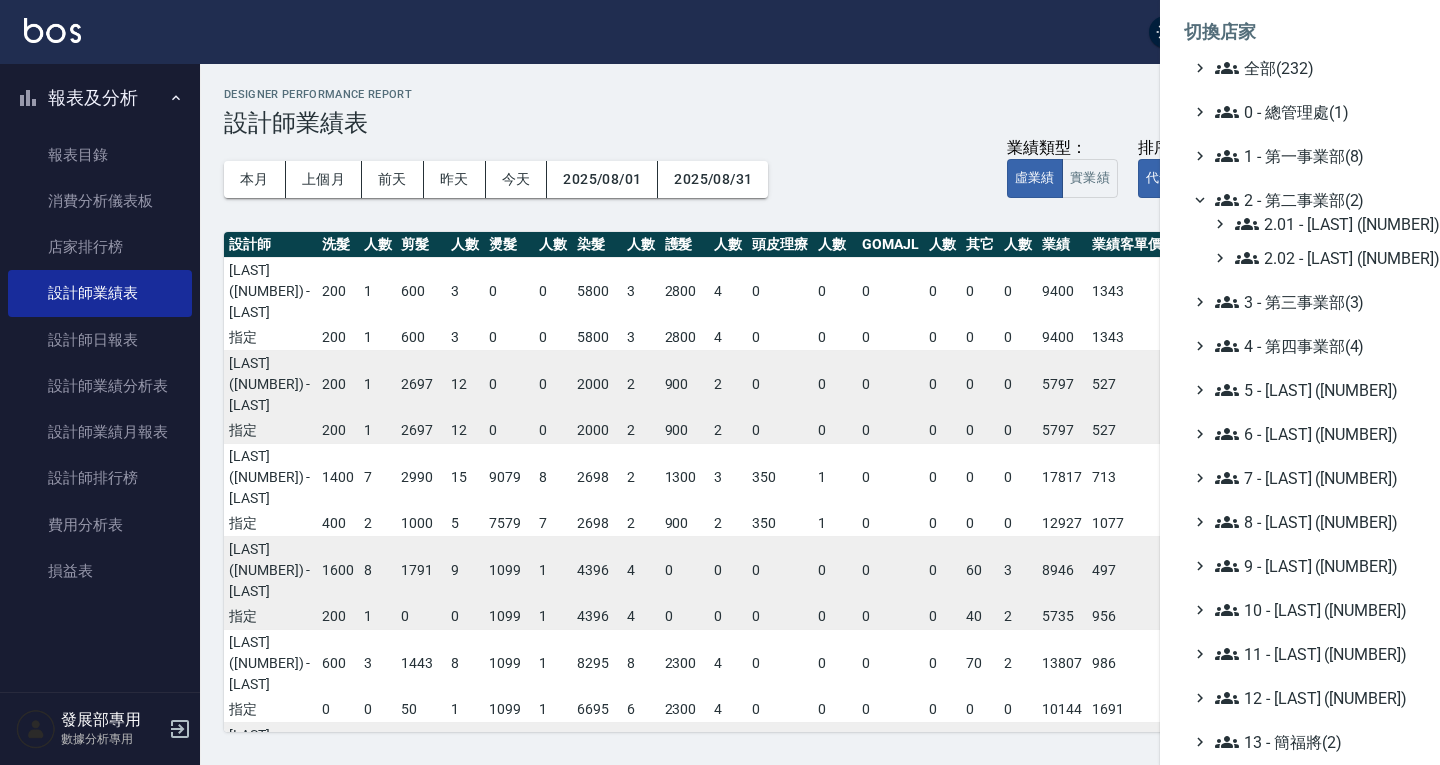 click on "2 - 第二事業部(2)" at bounding box center [1311, 200] 